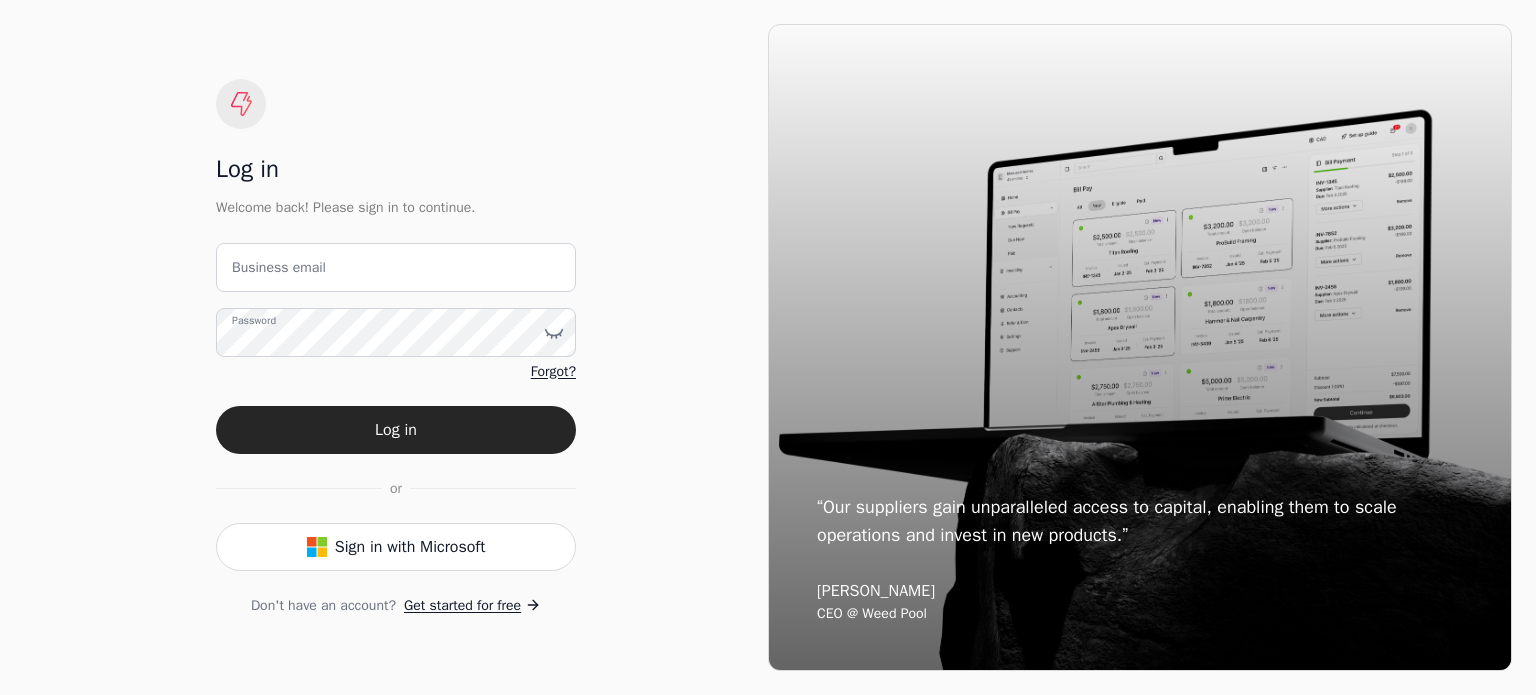 scroll, scrollTop: 0, scrollLeft: 0, axis: both 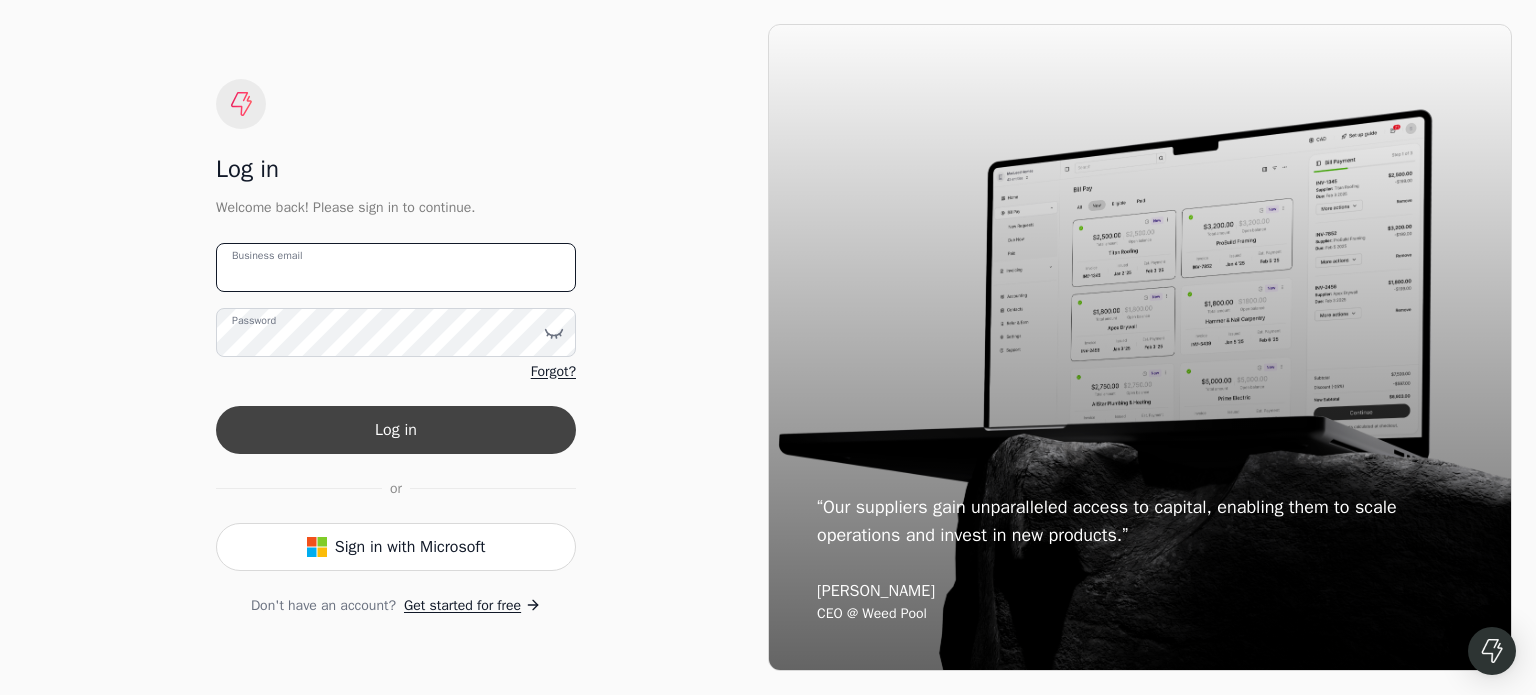 type on "[EMAIL_ADDRESS][DOMAIN_NAME]" 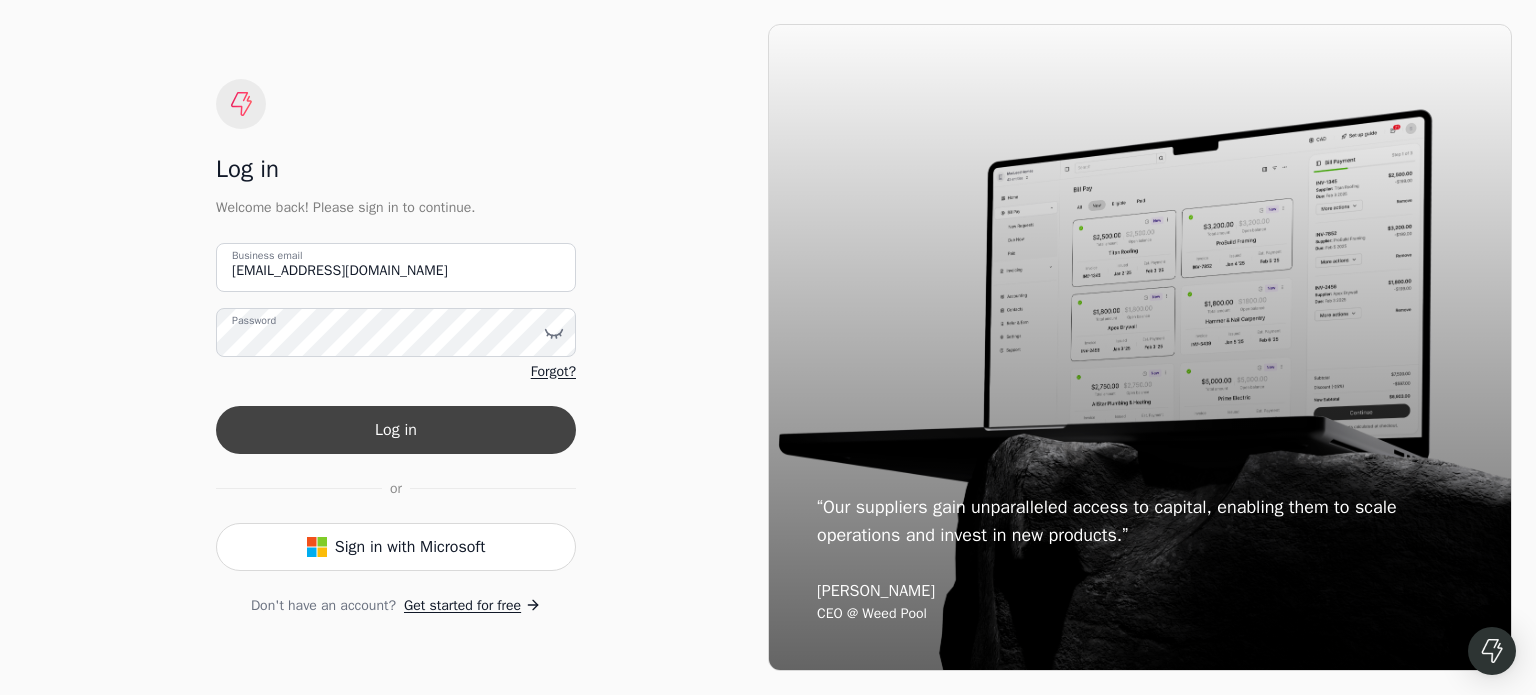 click on "Log in" at bounding box center [396, 430] 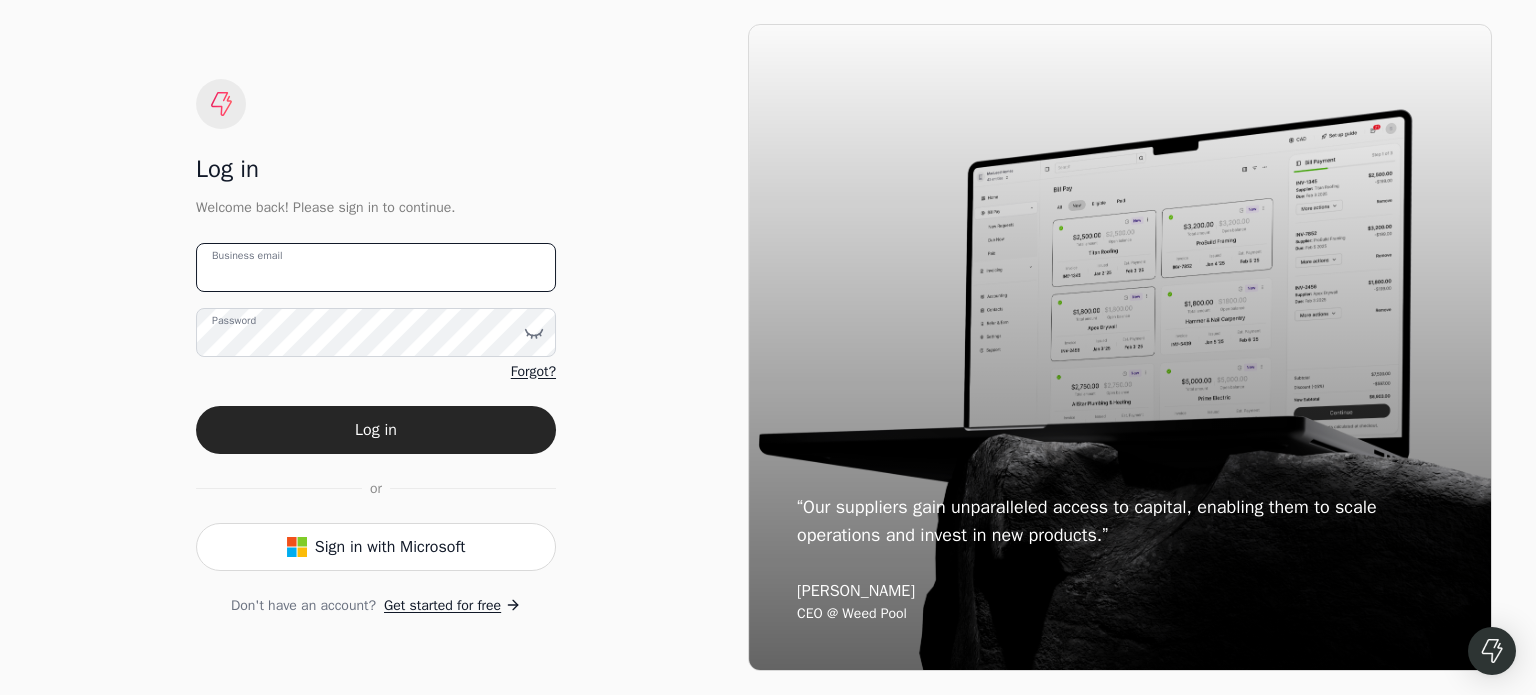 type on "[EMAIL_ADDRESS][DOMAIN_NAME]" 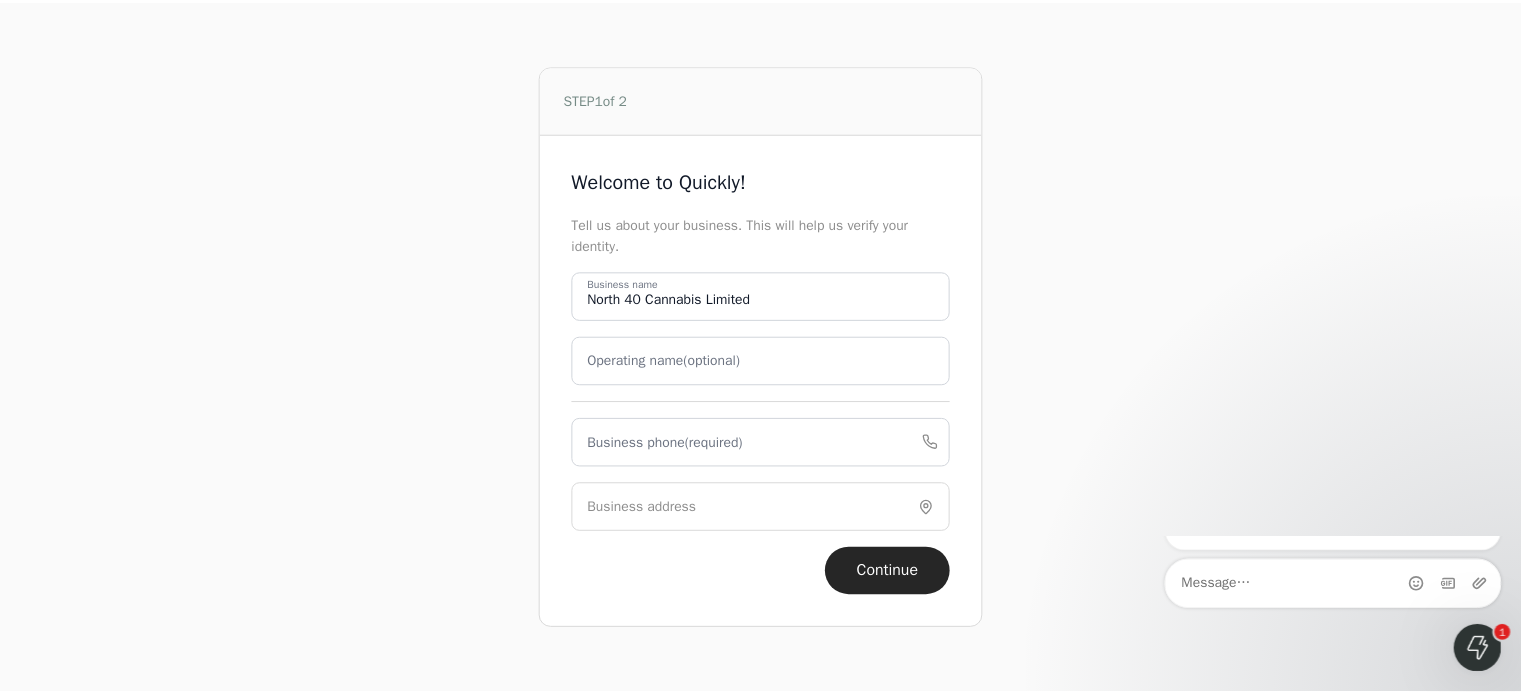 scroll, scrollTop: 0, scrollLeft: 0, axis: both 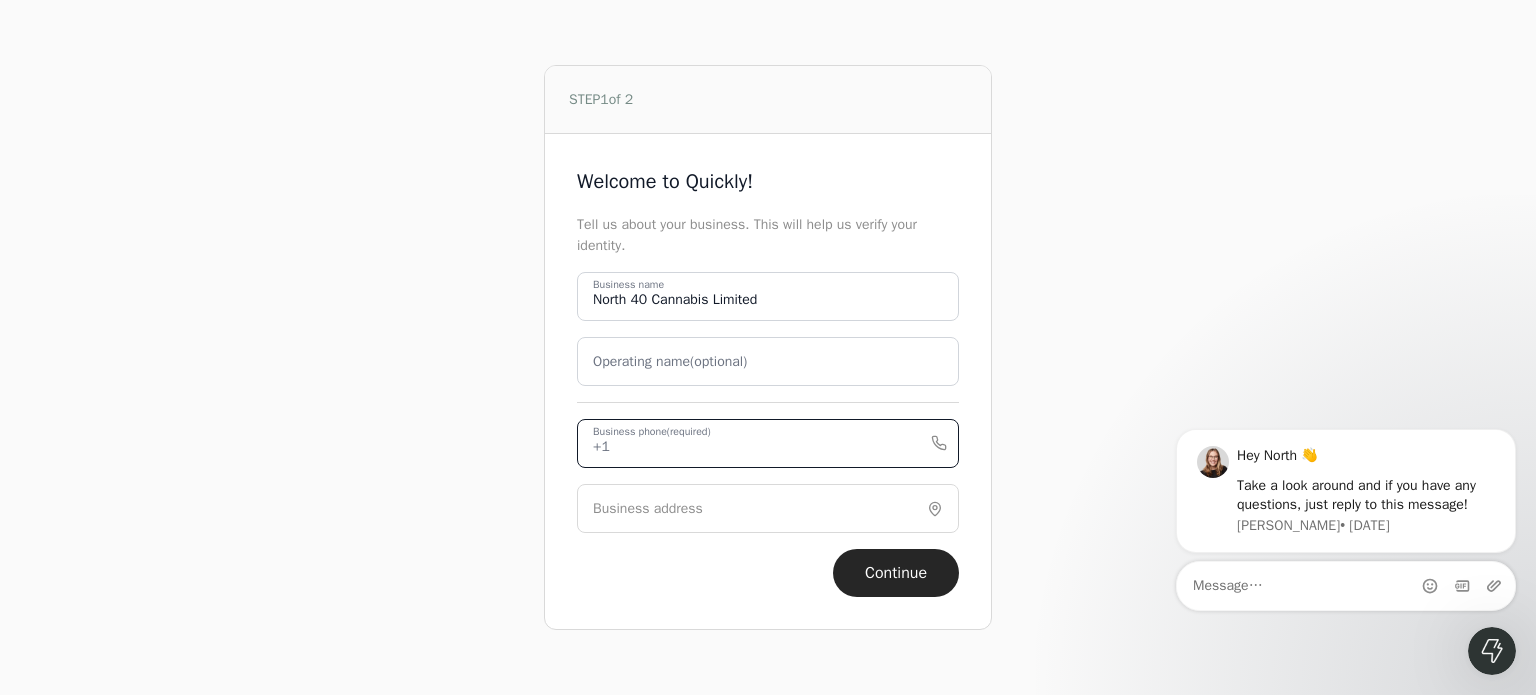click on "Business phone  (required)" at bounding box center [768, 443] 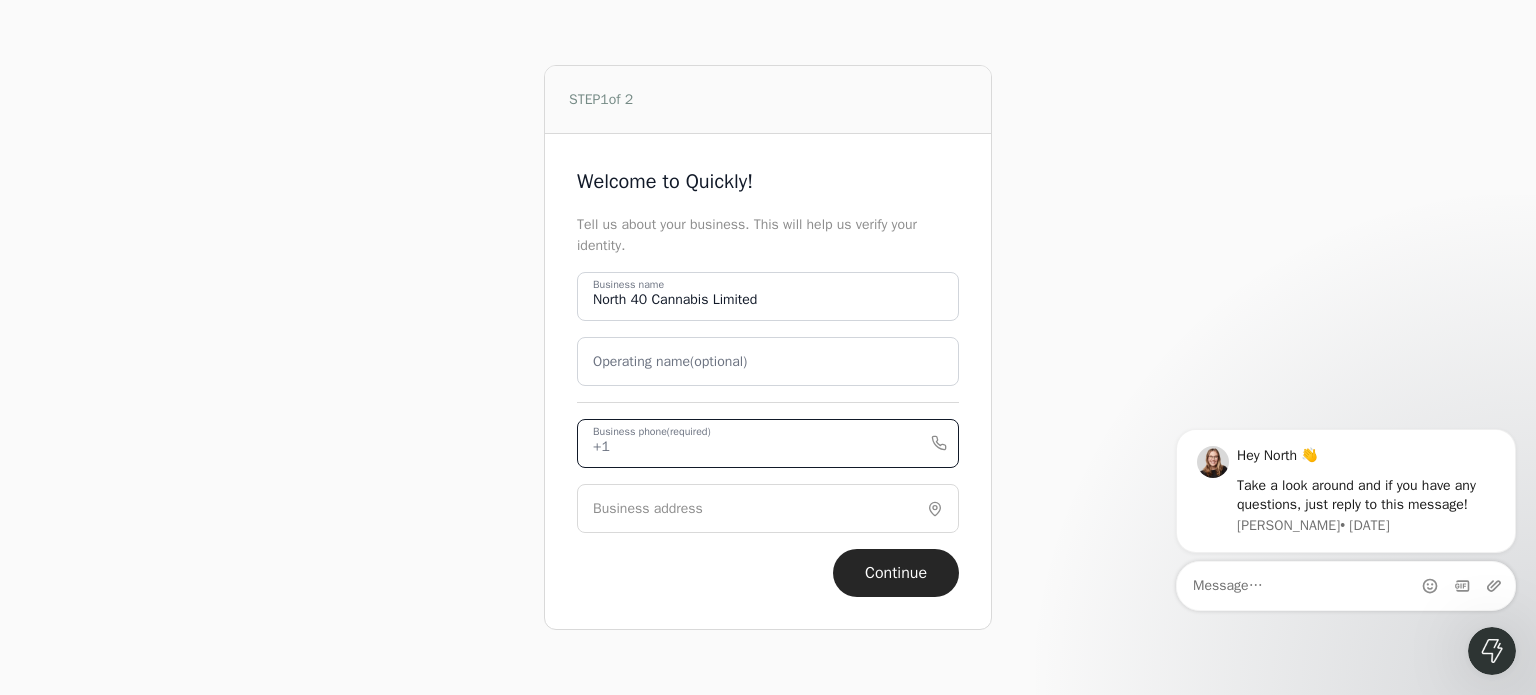 type on "7809079220" 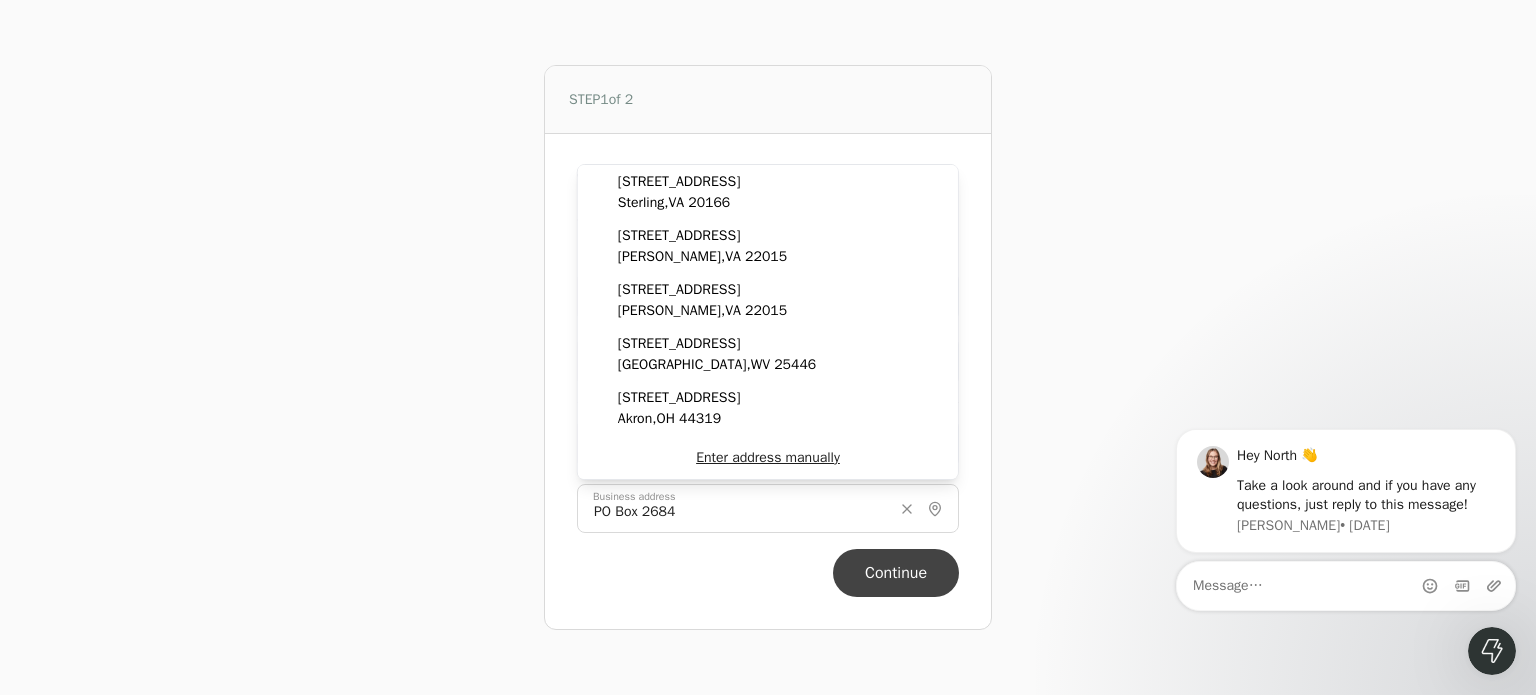 click on "Continue" at bounding box center [896, 573] 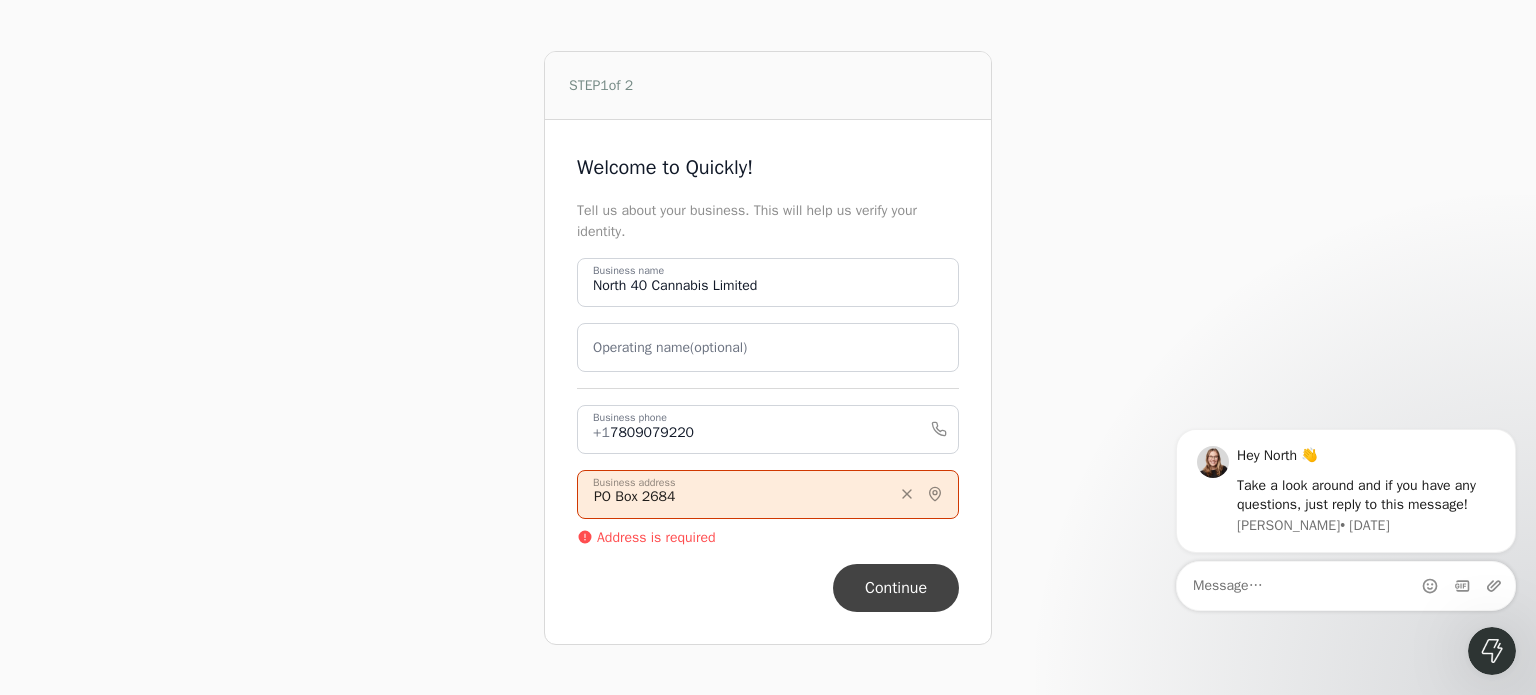 click on "Continue" at bounding box center (896, 588) 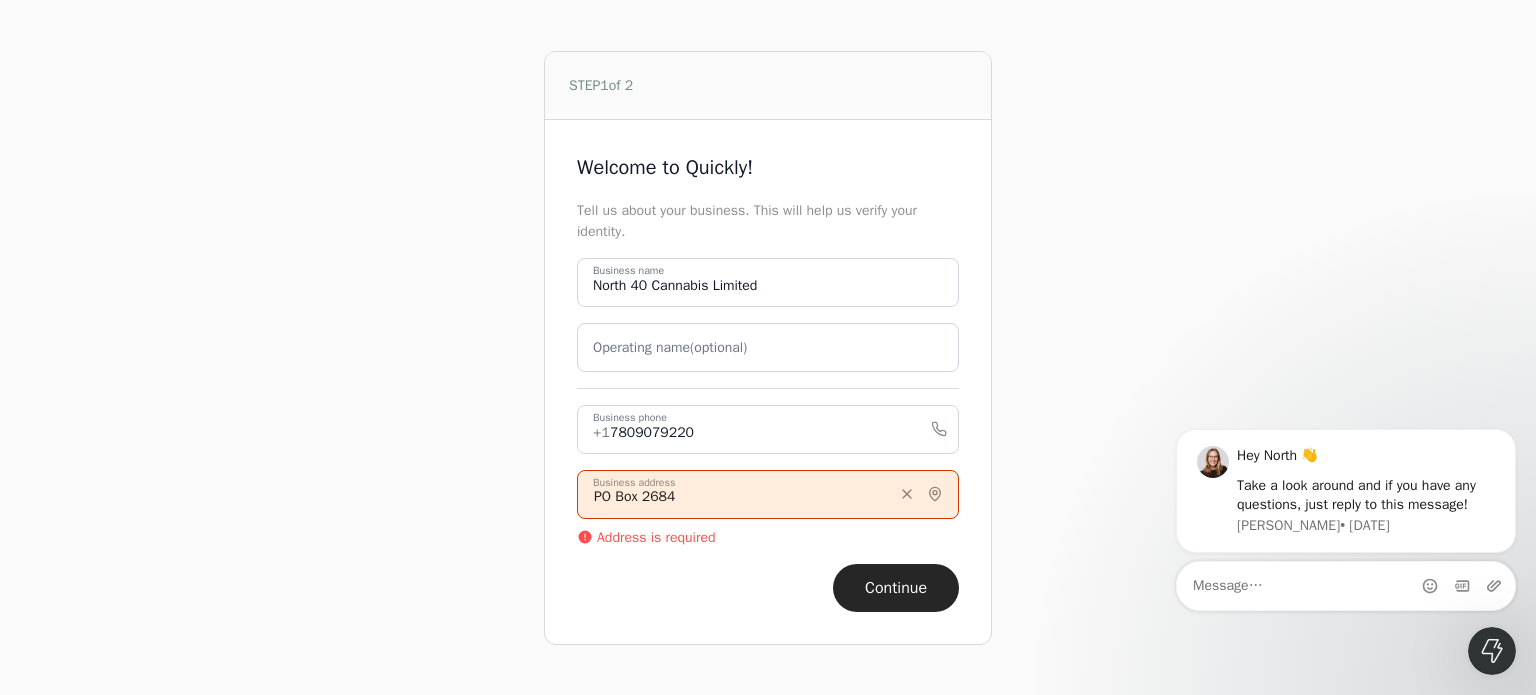 click on "PO Box 2684" at bounding box center [768, 494] 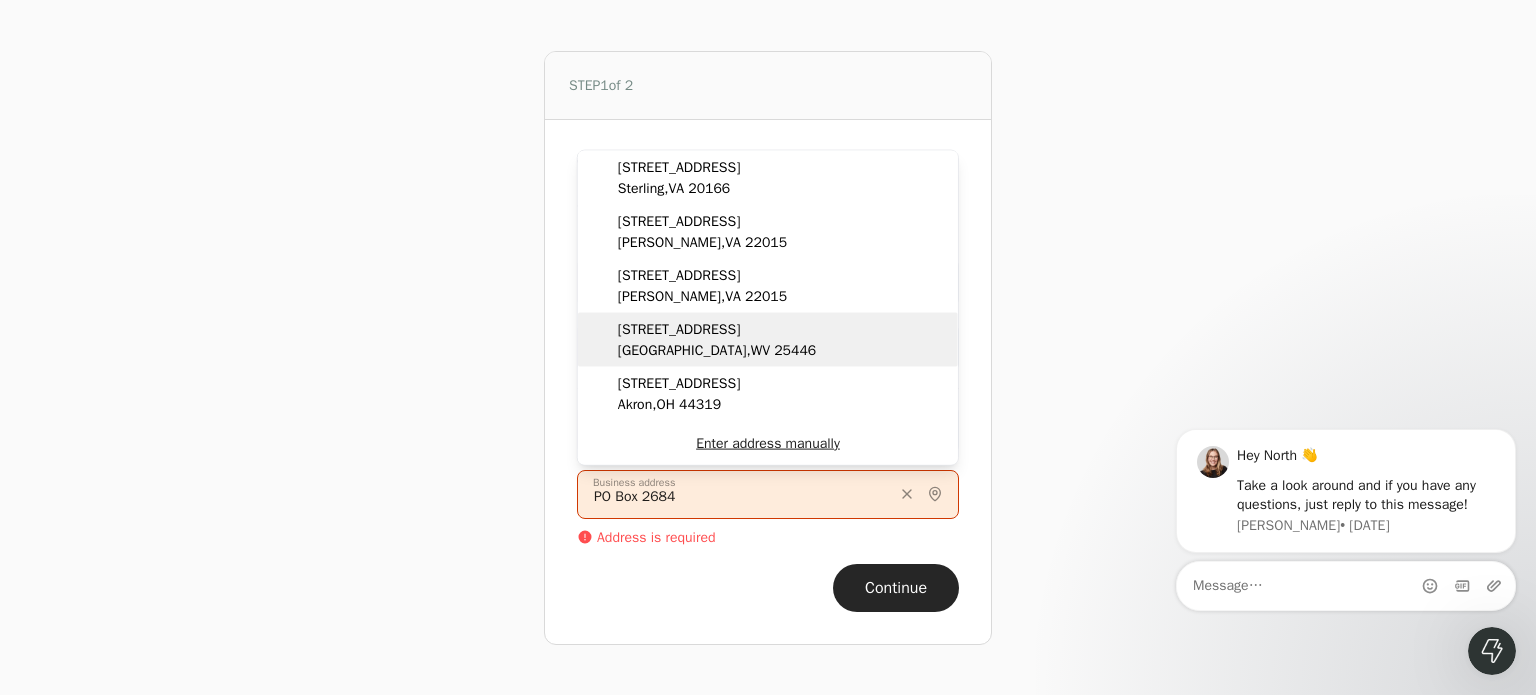 click on "[GEOGRAPHIC_DATA] ,  WV   25446" at bounding box center [717, 350] 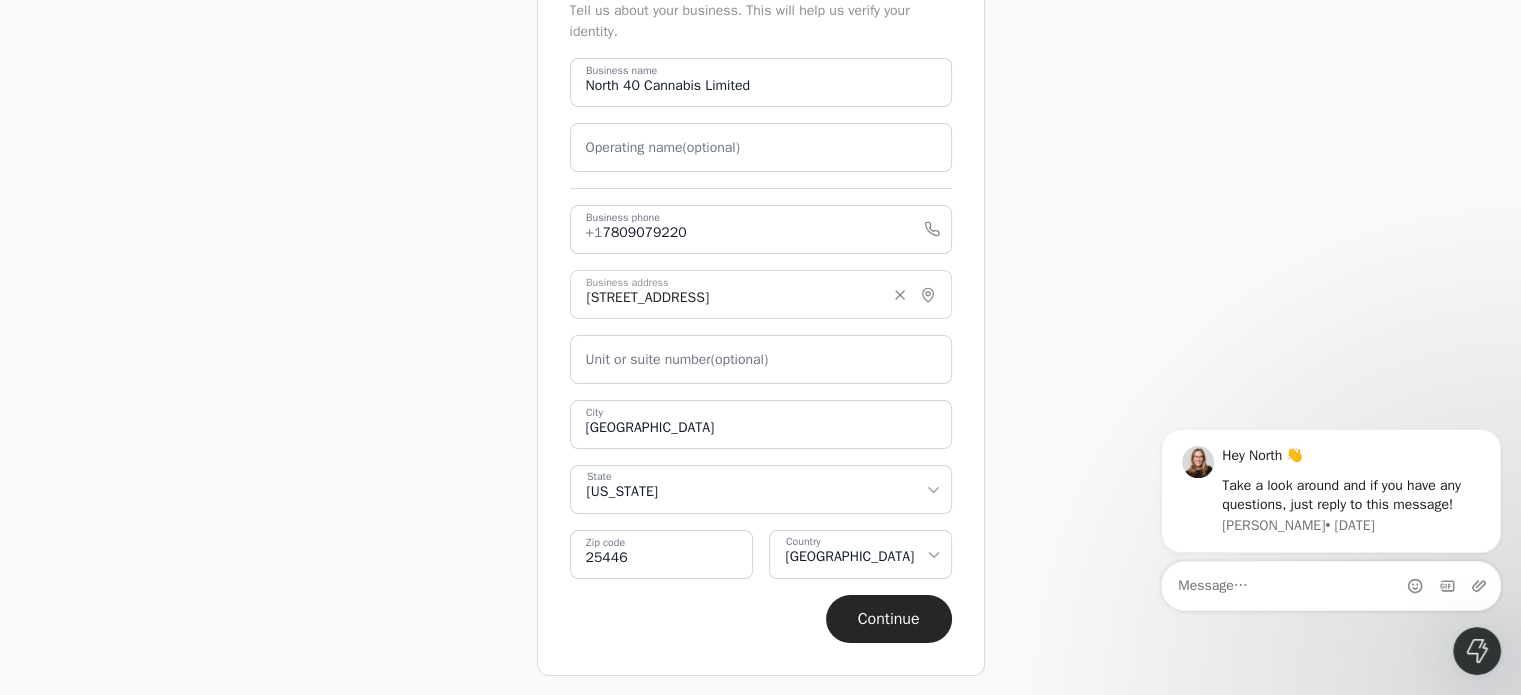 scroll, scrollTop: 175, scrollLeft: 0, axis: vertical 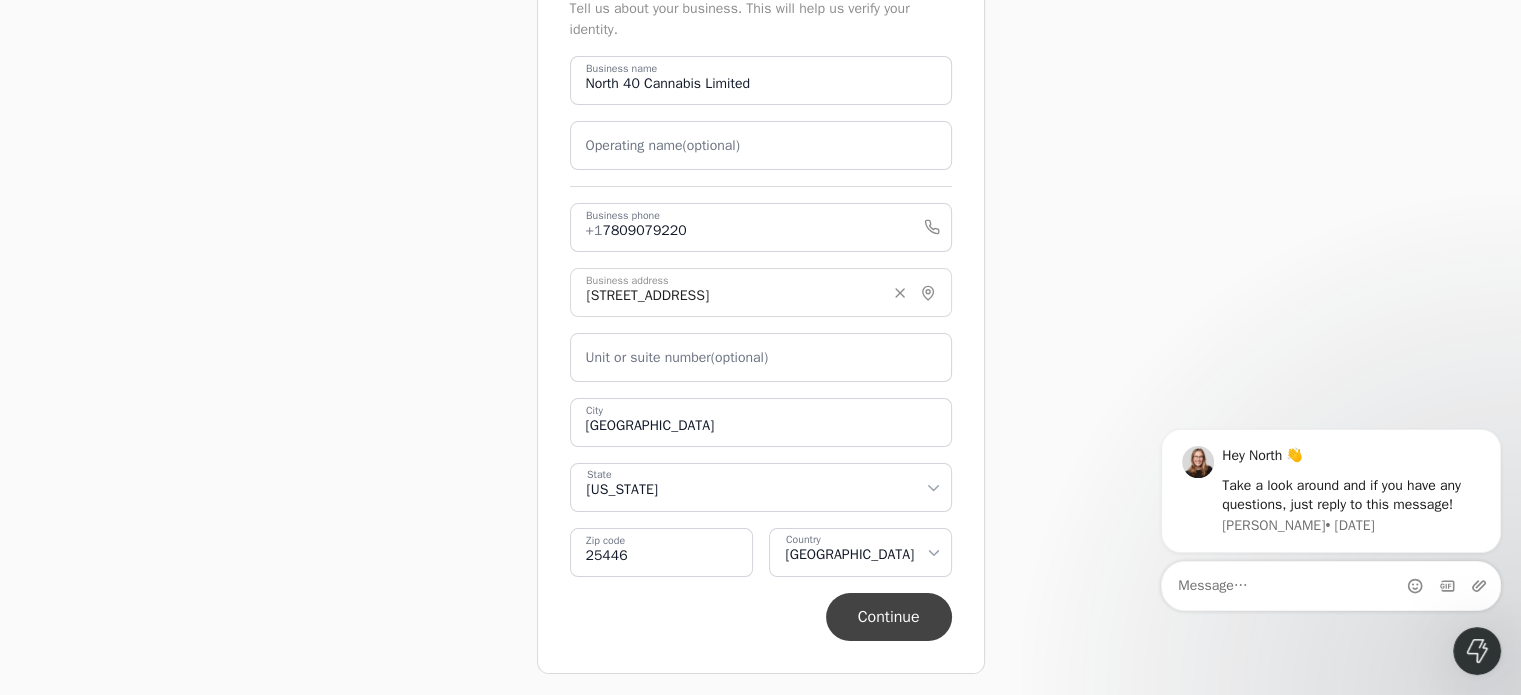 click on "Continue" at bounding box center (889, 617) 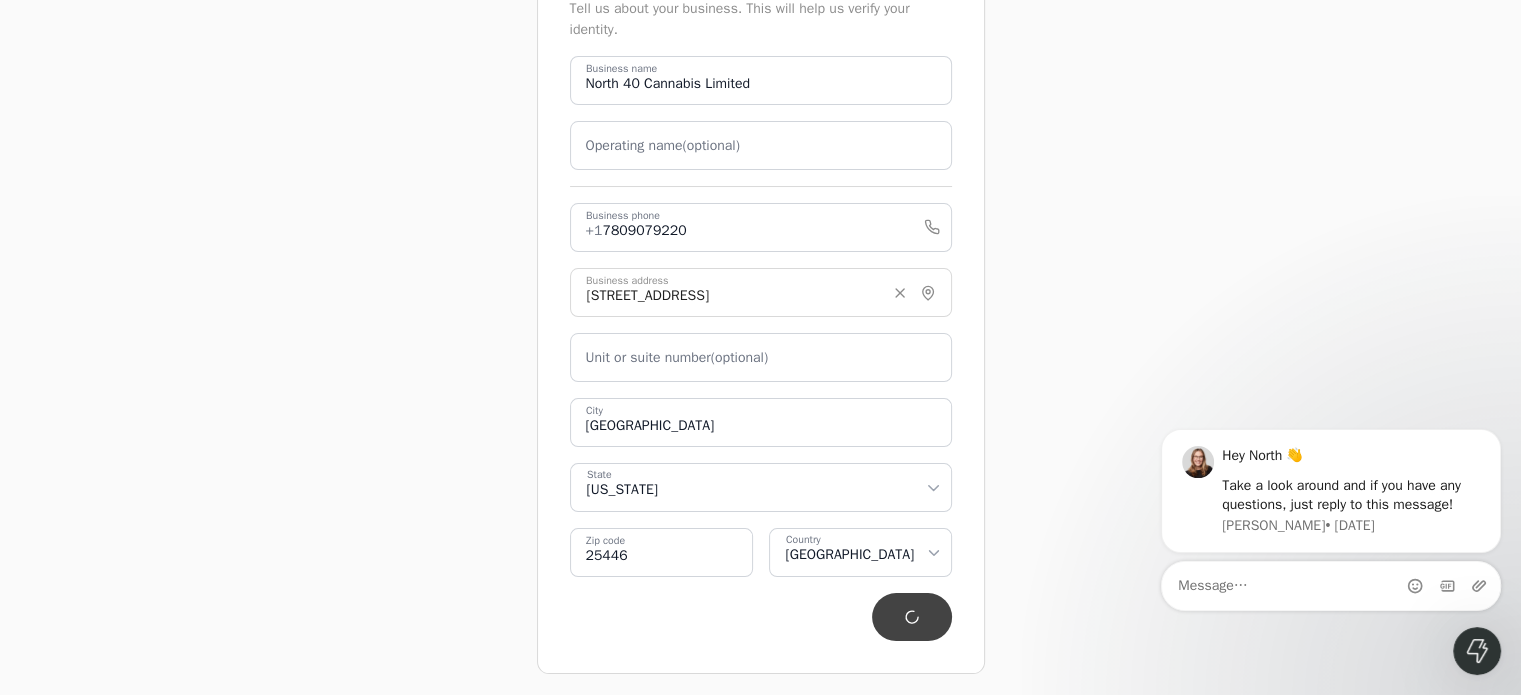 scroll, scrollTop: 0, scrollLeft: 0, axis: both 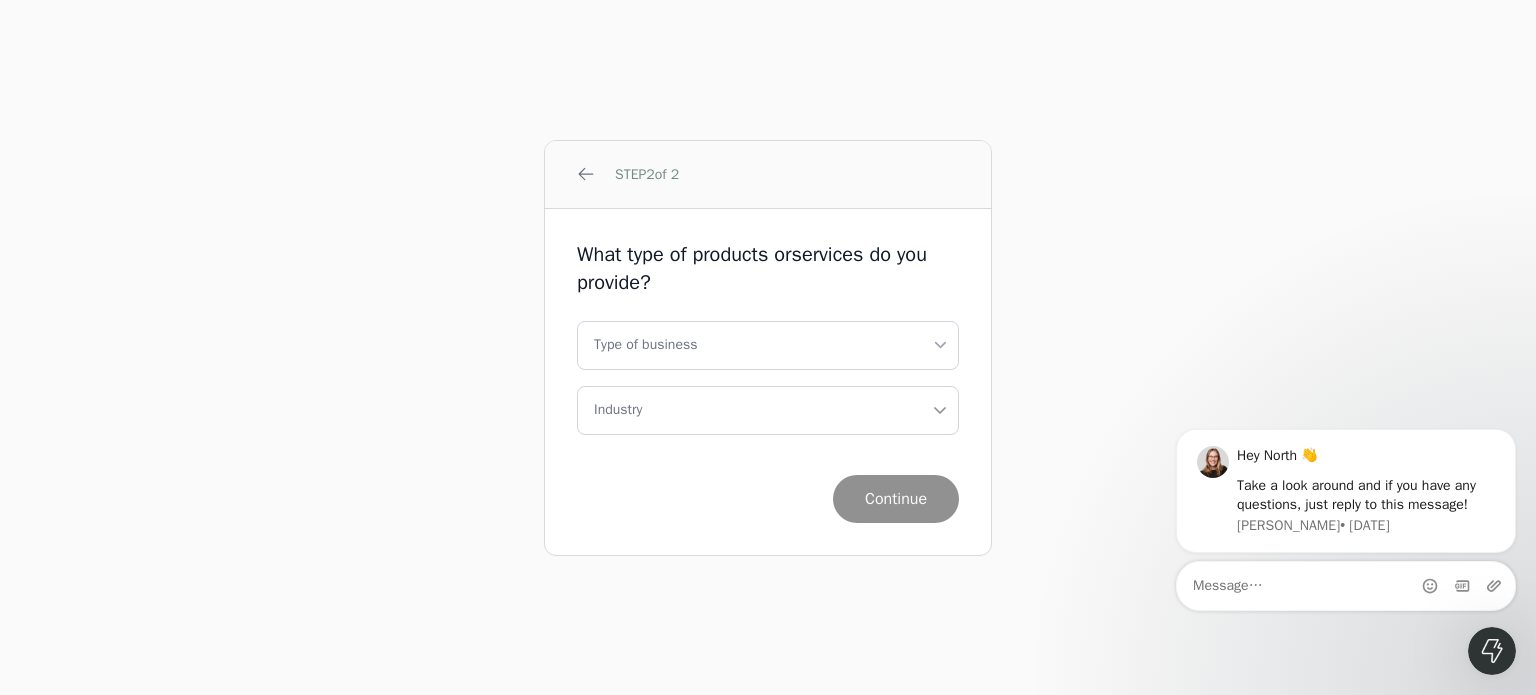 click on "arrow-left STEP  2  of 2 What type of products or  services do you provide? Type of business Sole Proprietor Corporation Industry Continue" at bounding box center [768, 347] 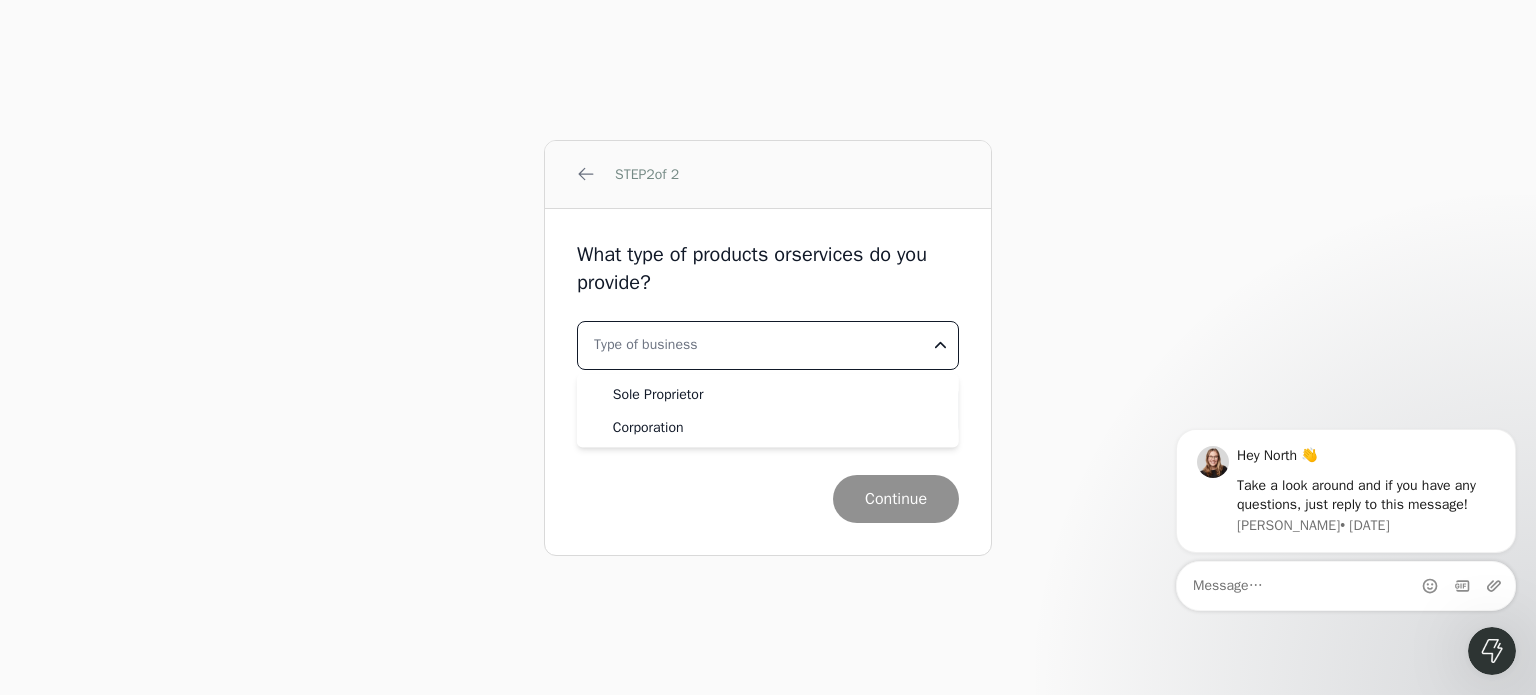 select on "corporation" 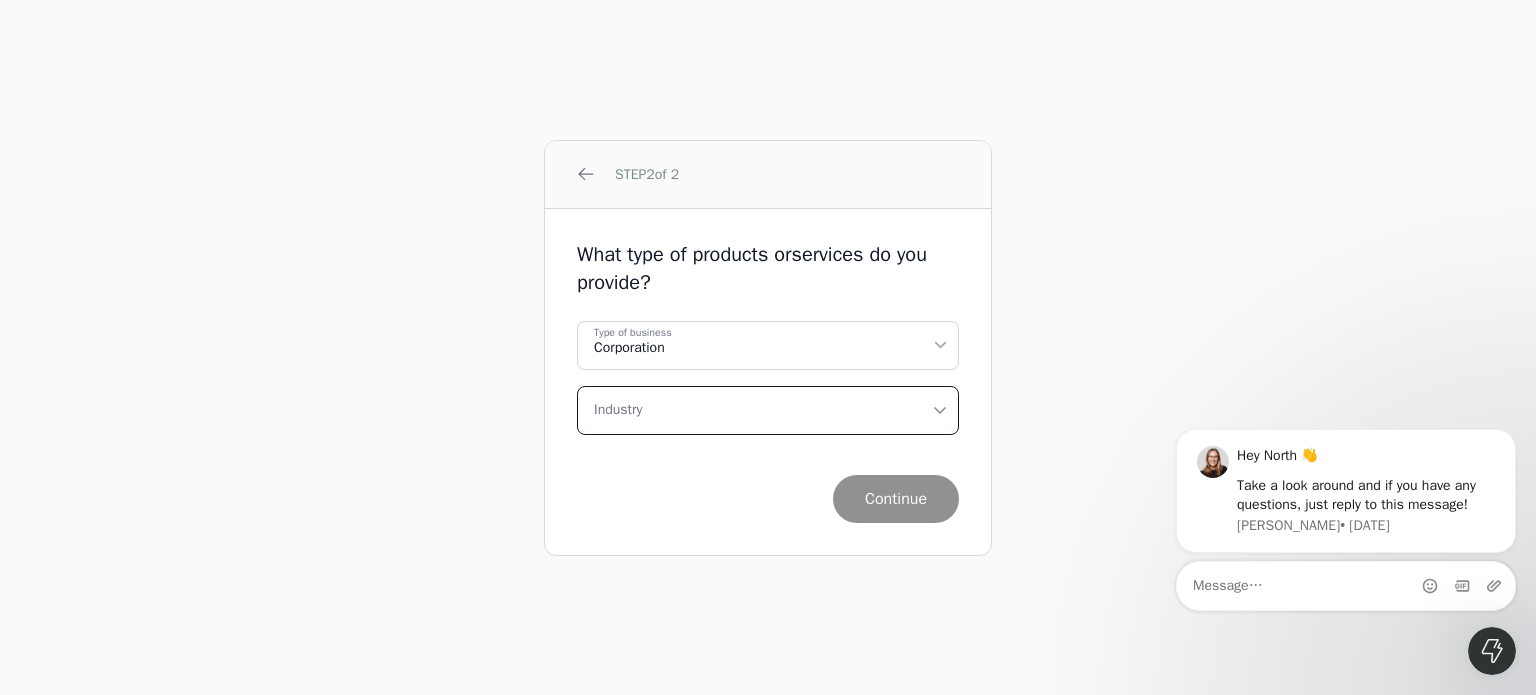 click on "Industry" at bounding box center (768, 410) 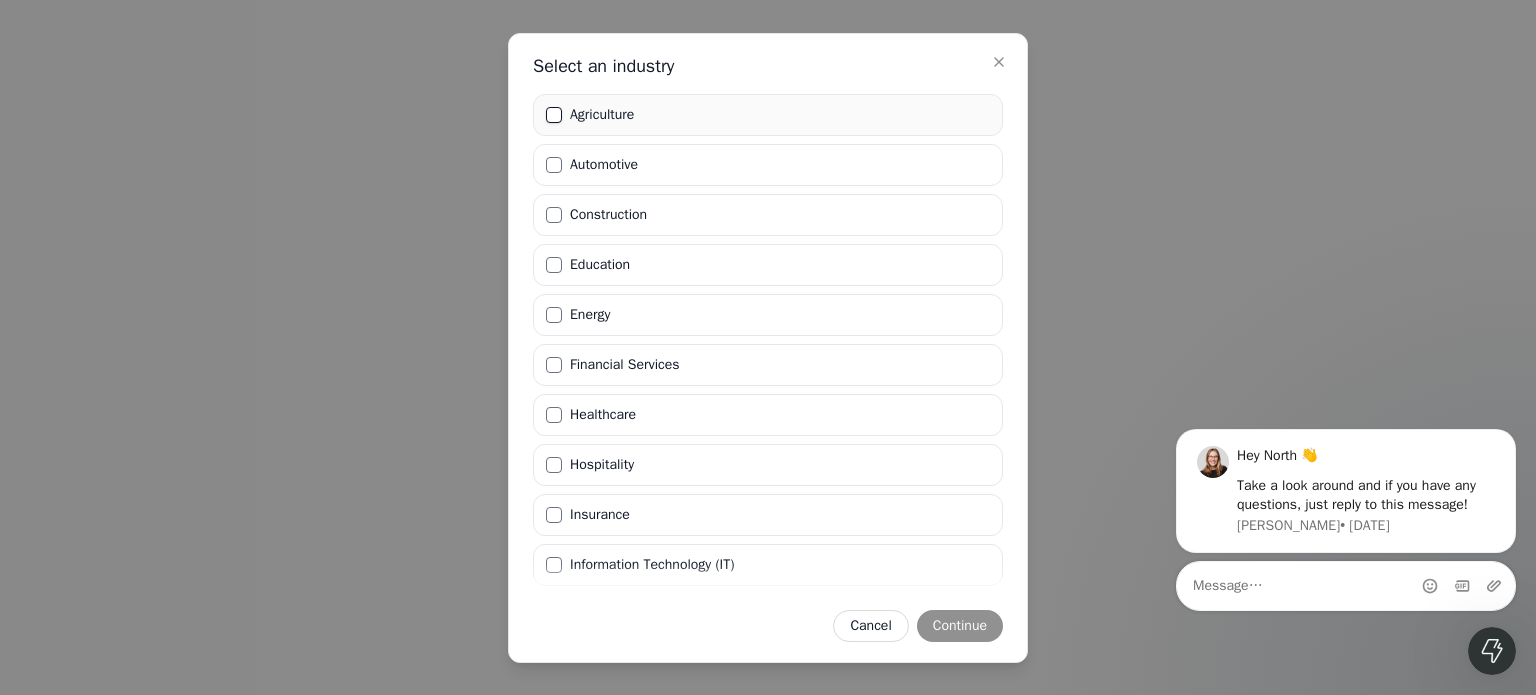 click on "Agriculture" at bounding box center [554, 115] 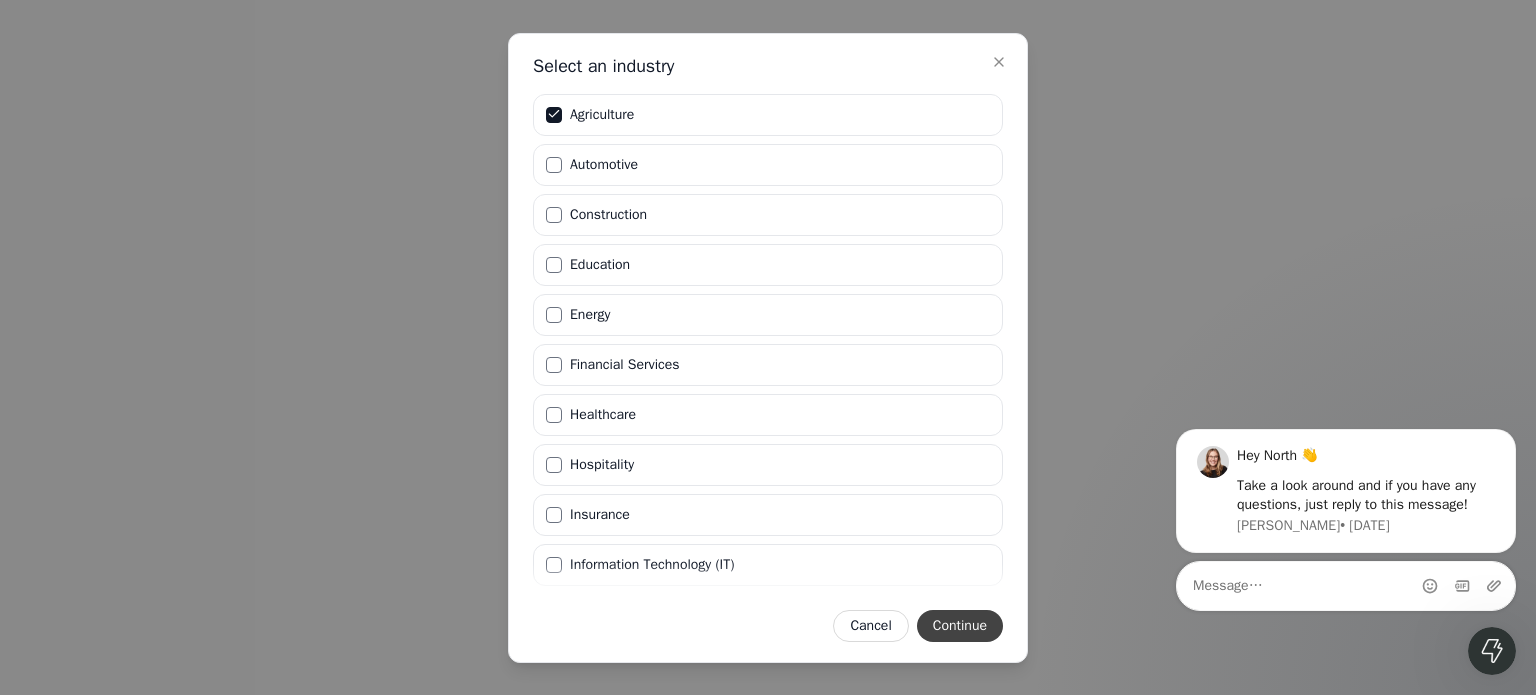 click on "Continue" at bounding box center (960, 626) 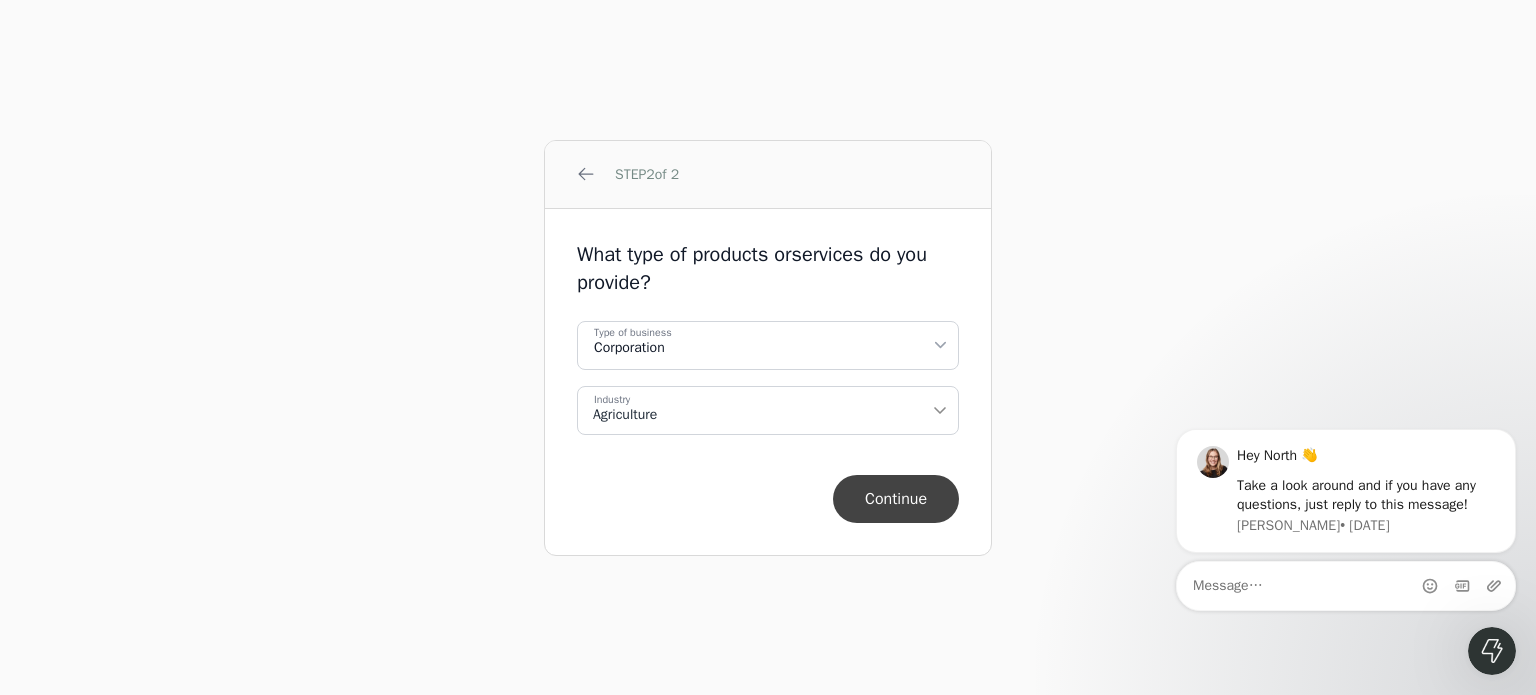 click on "Continue" at bounding box center (896, 499) 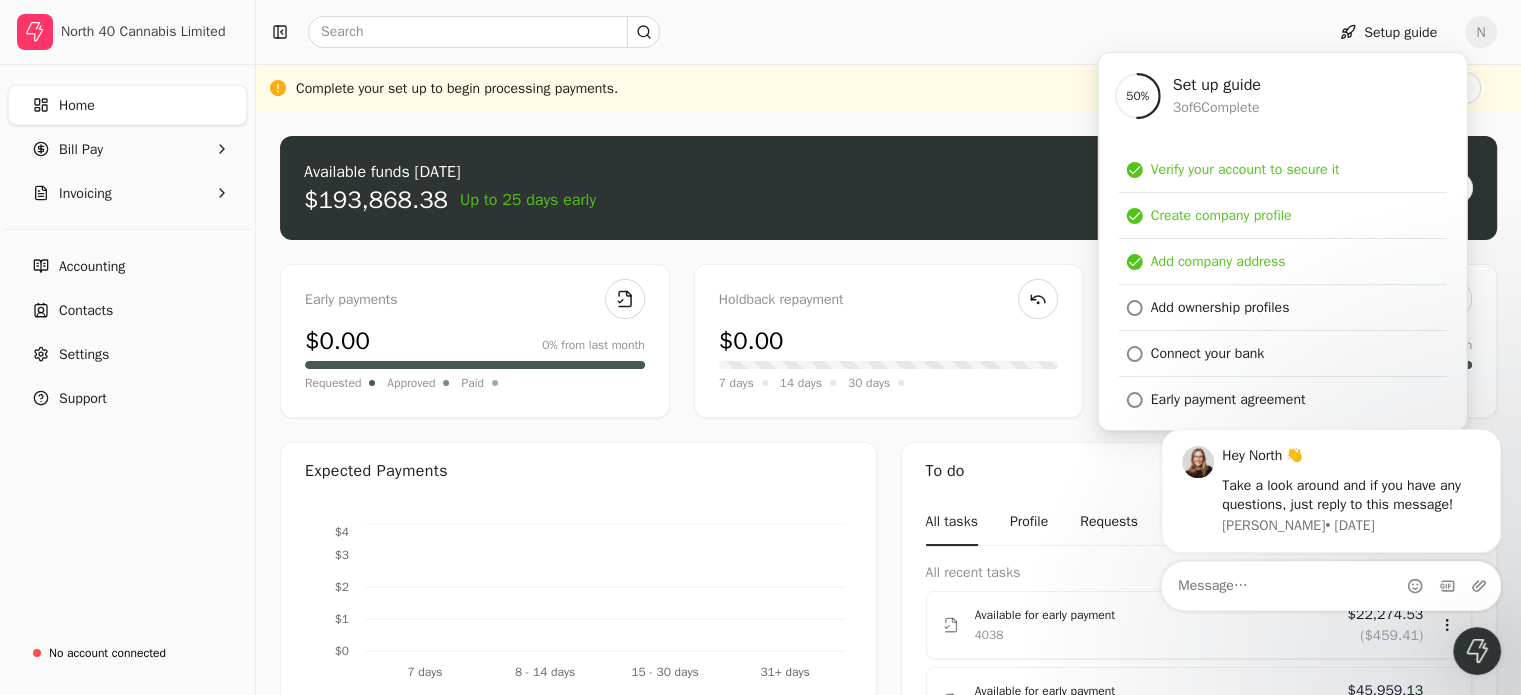 click on "Upload file: Drag your invoice here to upload or browse for files Available funds [DATE] $193,868.38 Up to 25 days early Request Early payments $0.00 0% from last month Requested Approved Paid Holdback repayment $0.00 7 days 14 days 30 days Buyers 1 +0 new this month Accepted Invited Expected Payments 7 days 8 - 14 days 15 - 30 days 31+ days $0 $1 $2 $3 $4 Recent payments No payments found To do All tasks Profile Requests Review All recent tasks Available for early payment 4038 $22,274.53 ($459.41) Available for early payment 4038 $22,274.53 ($459.41) Available for early payment 4037 $45,959.13 ($947.91) Available for early payment 4037 $45,959.13 ($947.91) Available for early payment 4031-1 $396.90 ($3.60) Available for early payment 4031-1 $396.90 ($3.60) Available for early payment 4031 $396.90 ($3.60) Available for early payment 4031 $396.90 ($3.60) Available for early payment 4033 $5,953.50 ($54.03) Available for early payment 4033 $5,953.50 ($54.03) Showing   1 - 5   of   18 Back 1 2 3 4 Next" at bounding box center (888, 698) 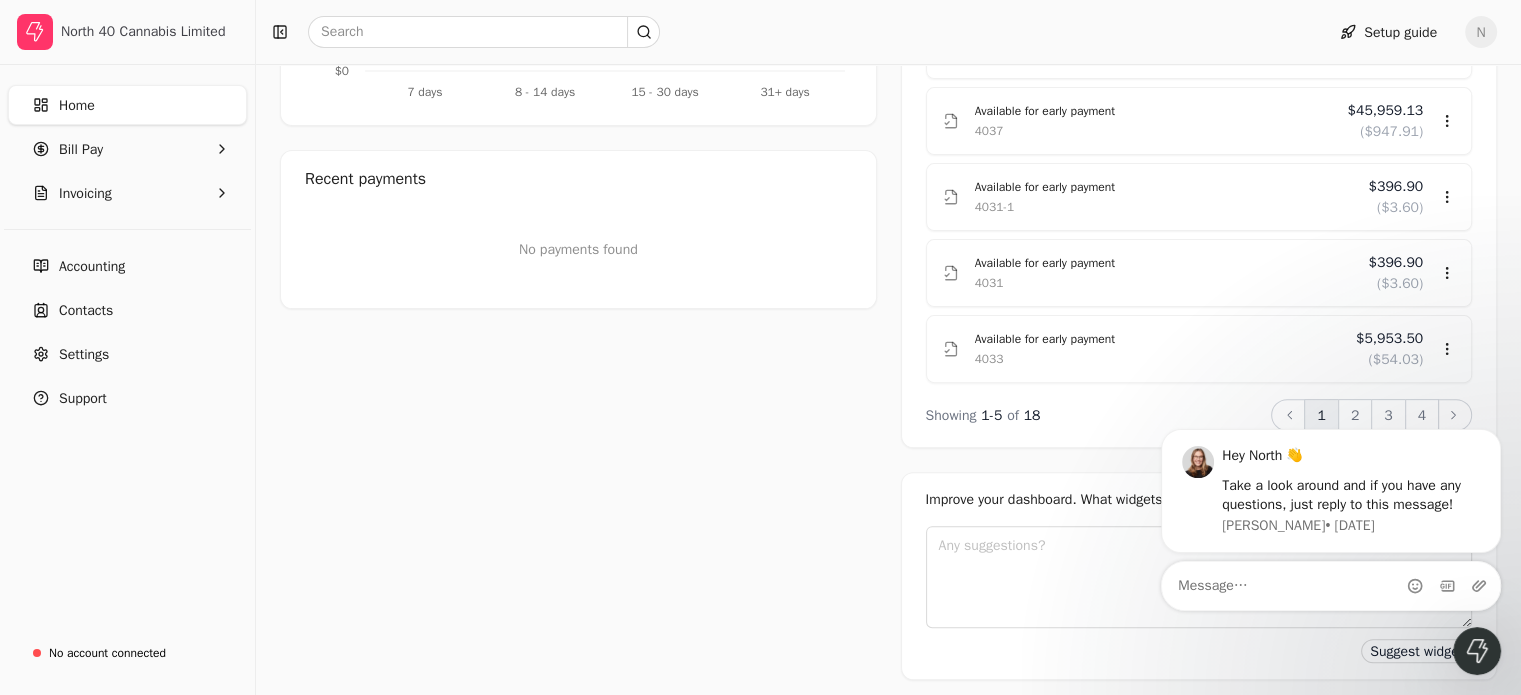 scroll, scrollTop: 583, scrollLeft: 0, axis: vertical 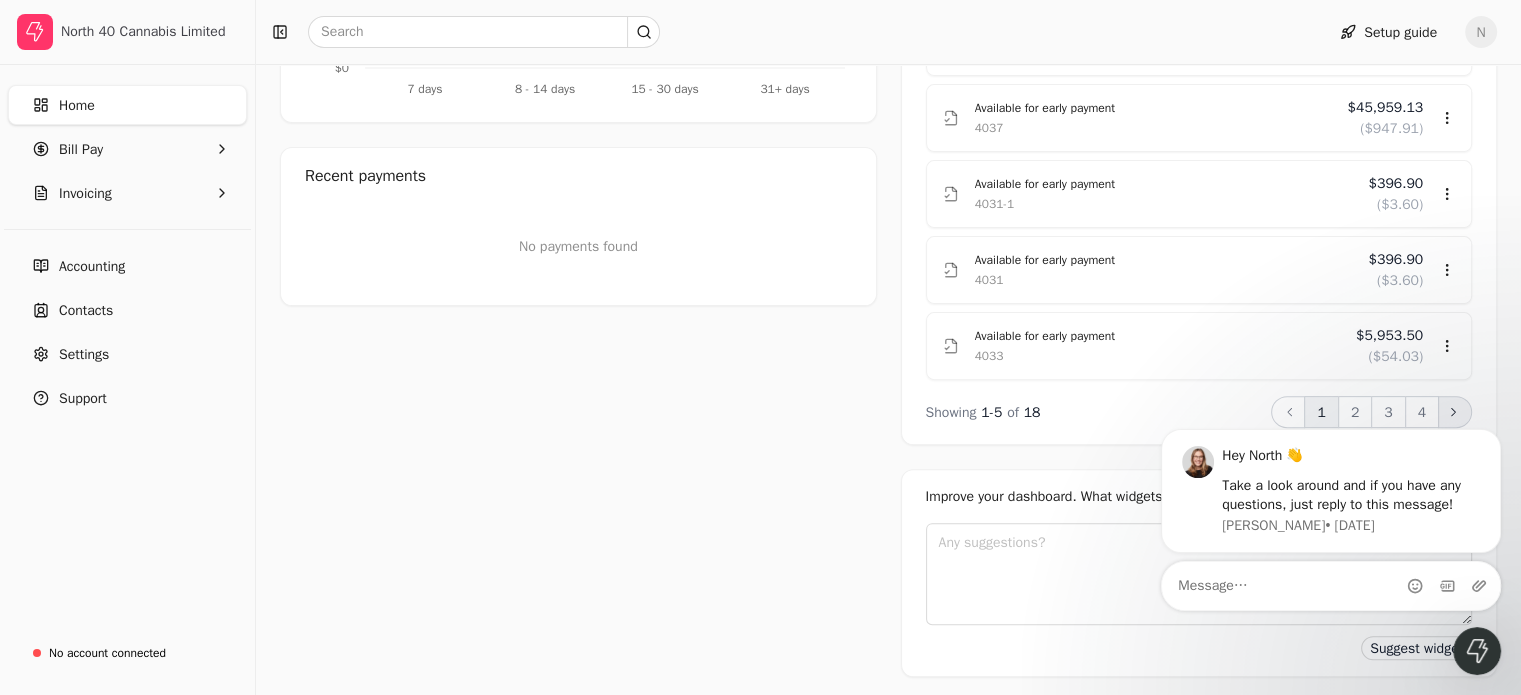 click 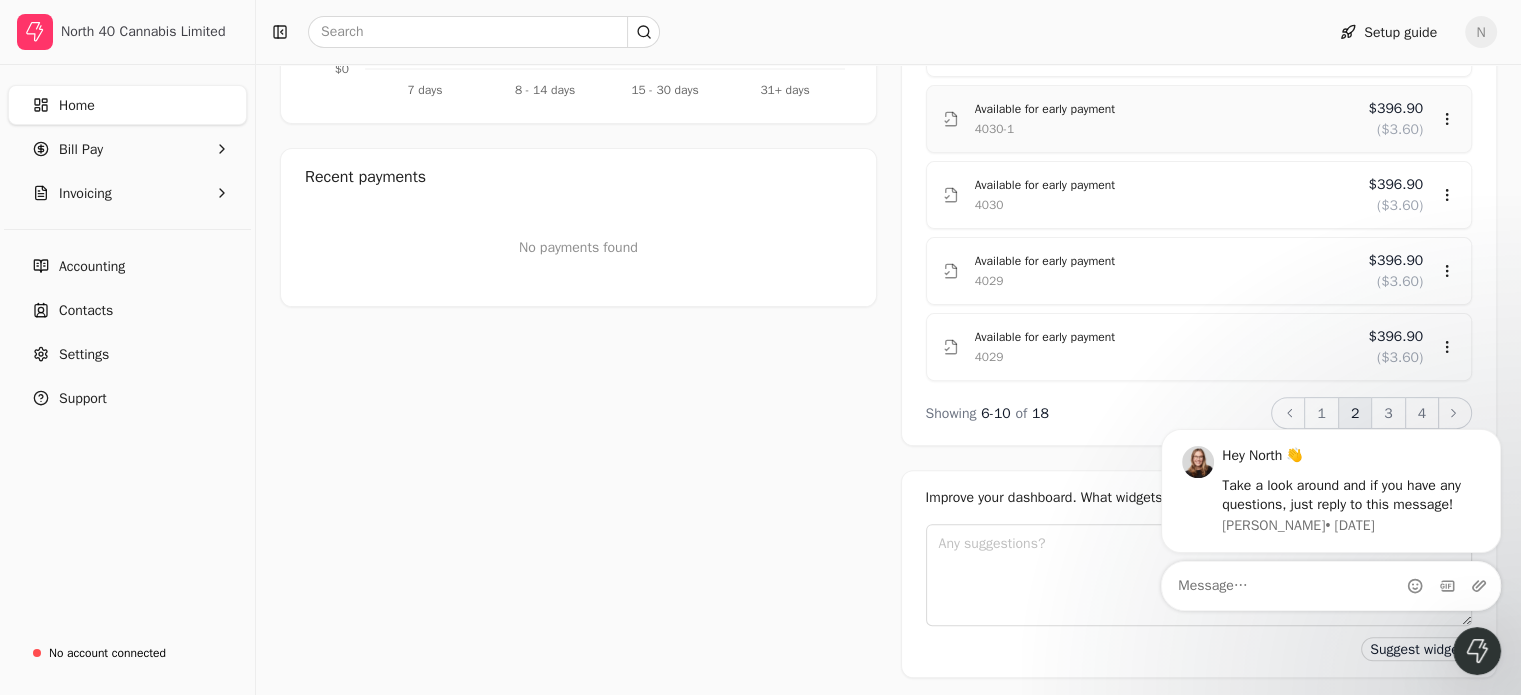 scroll, scrollTop: 583, scrollLeft: 0, axis: vertical 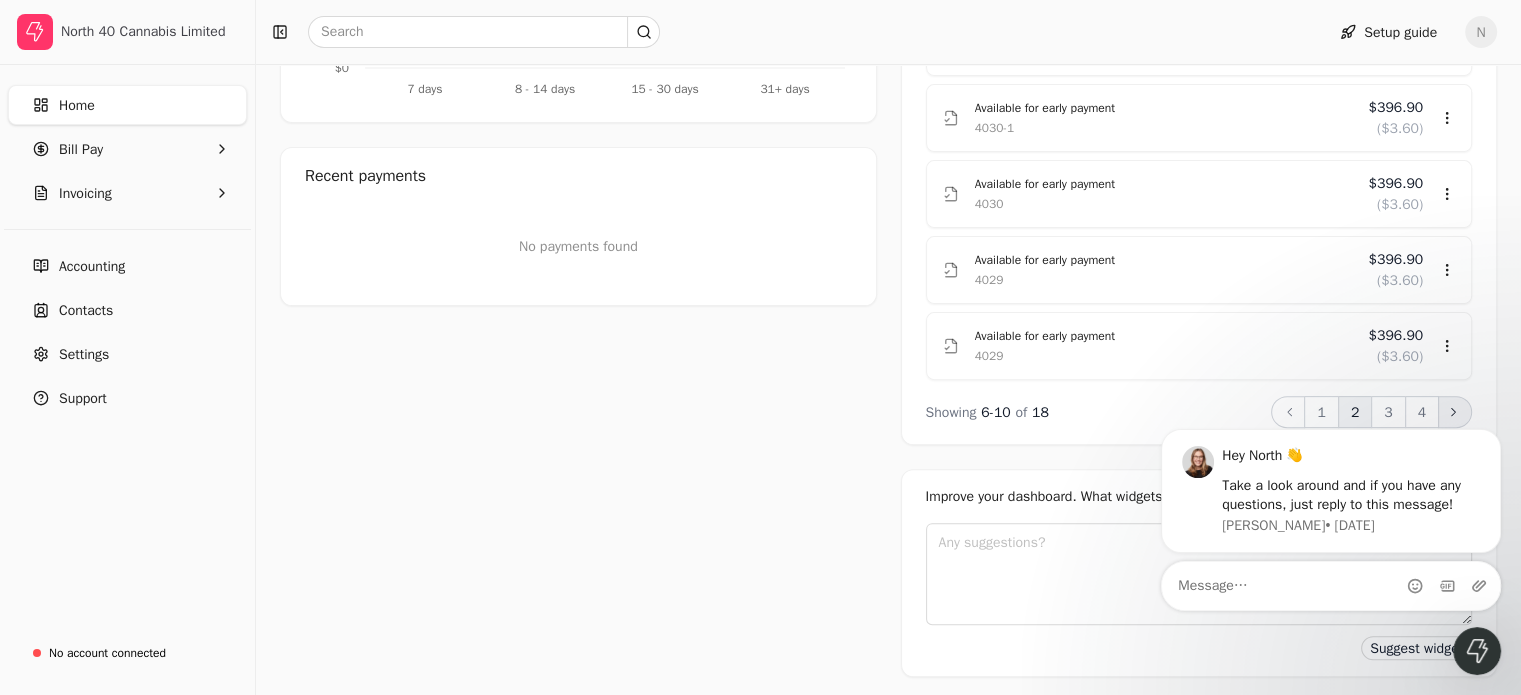 click on "View more" at bounding box center (1341, 429) 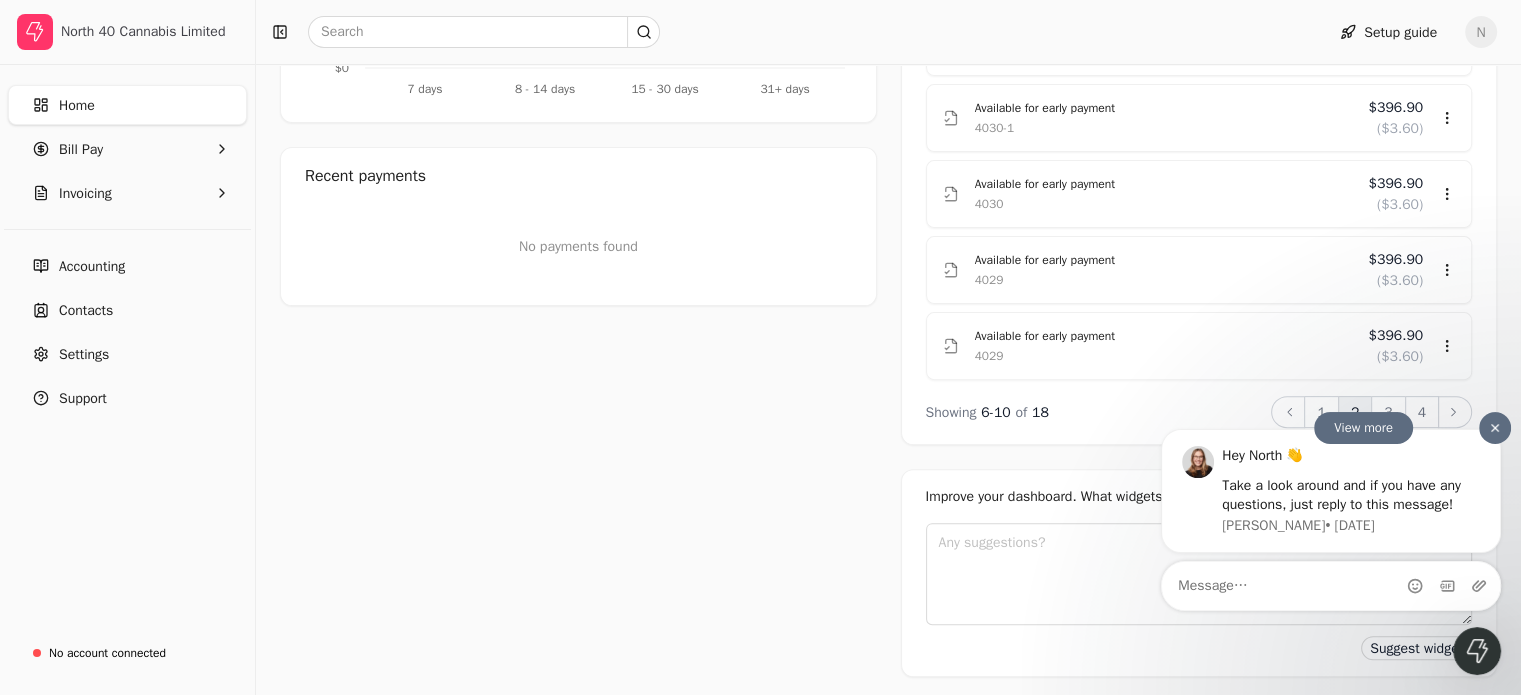 click on "View more" at bounding box center (1341, 429) 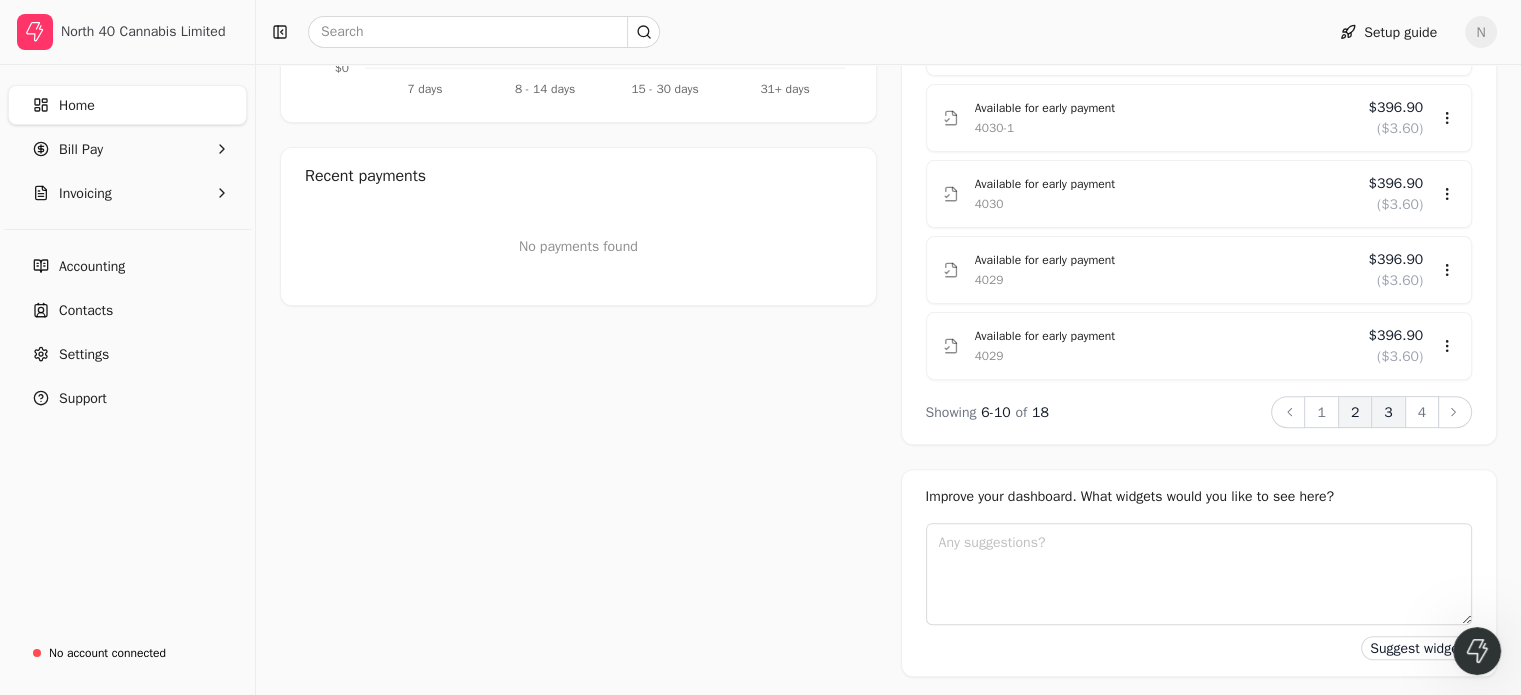 click on "3" at bounding box center [1388, 412] 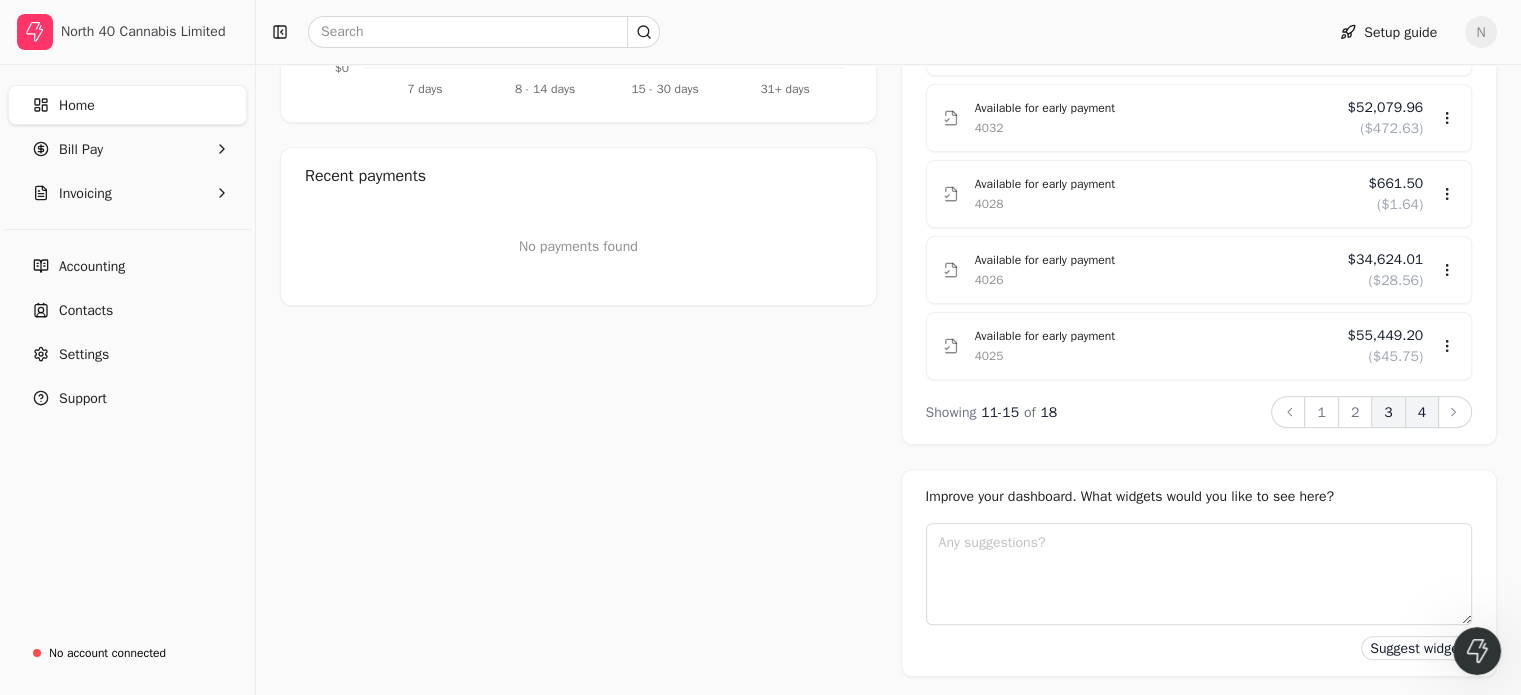 click on "4" at bounding box center [1422, 412] 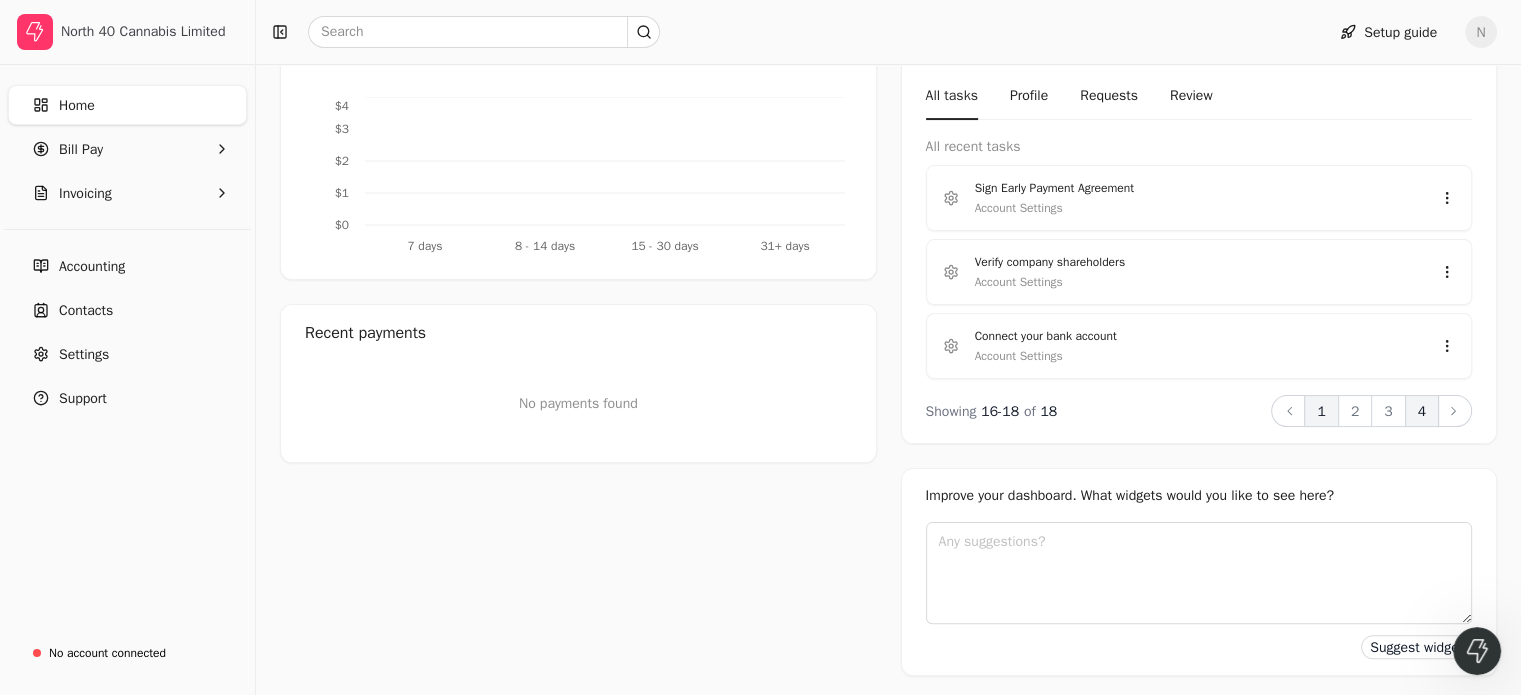 click on "1" at bounding box center [1321, 411] 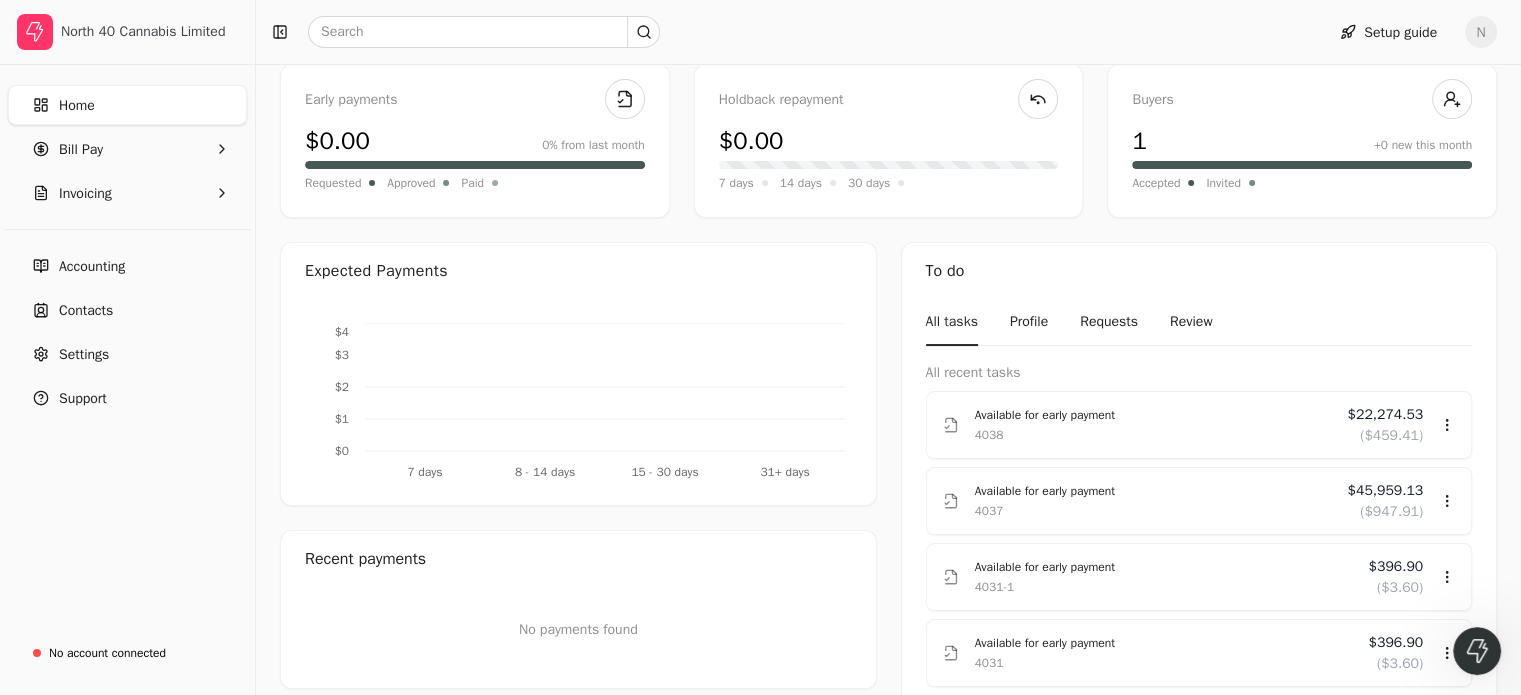 scroll, scrollTop: 300, scrollLeft: 0, axis: vertical 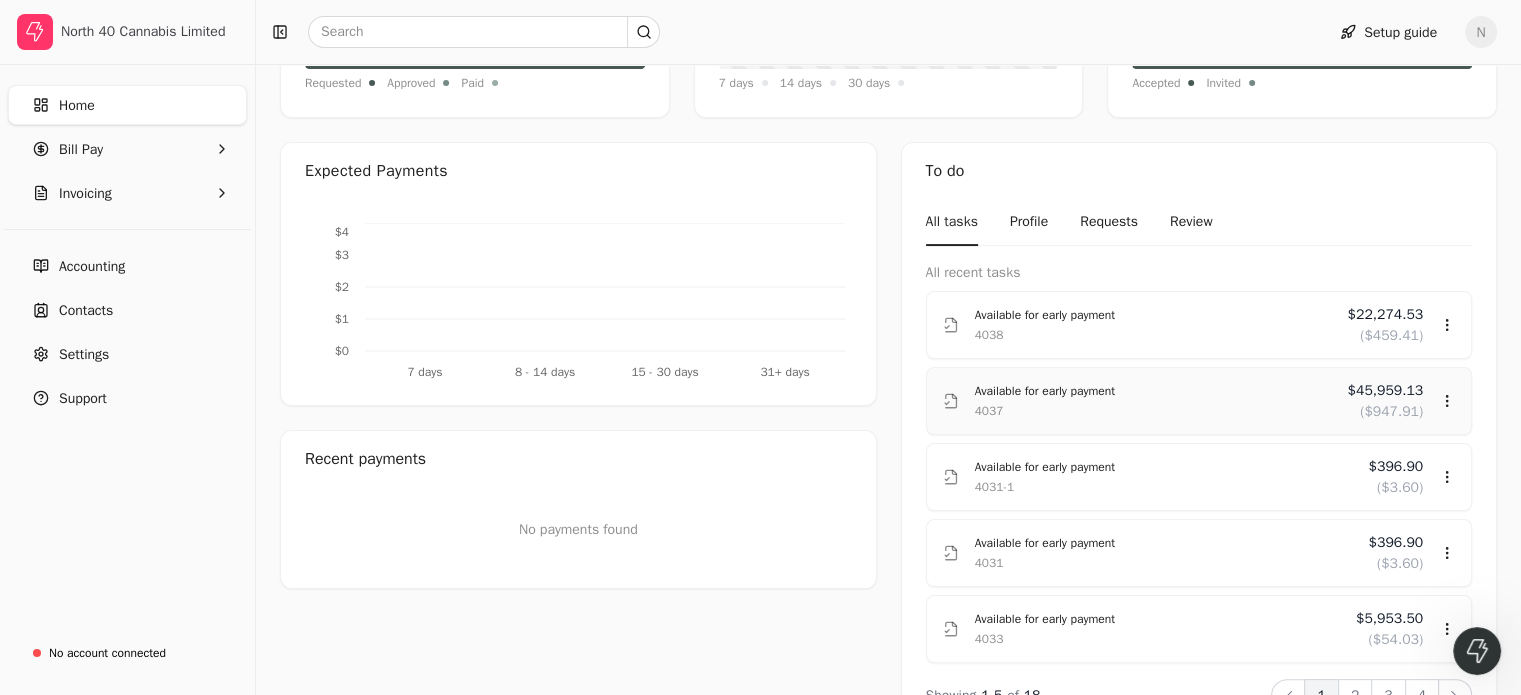 click 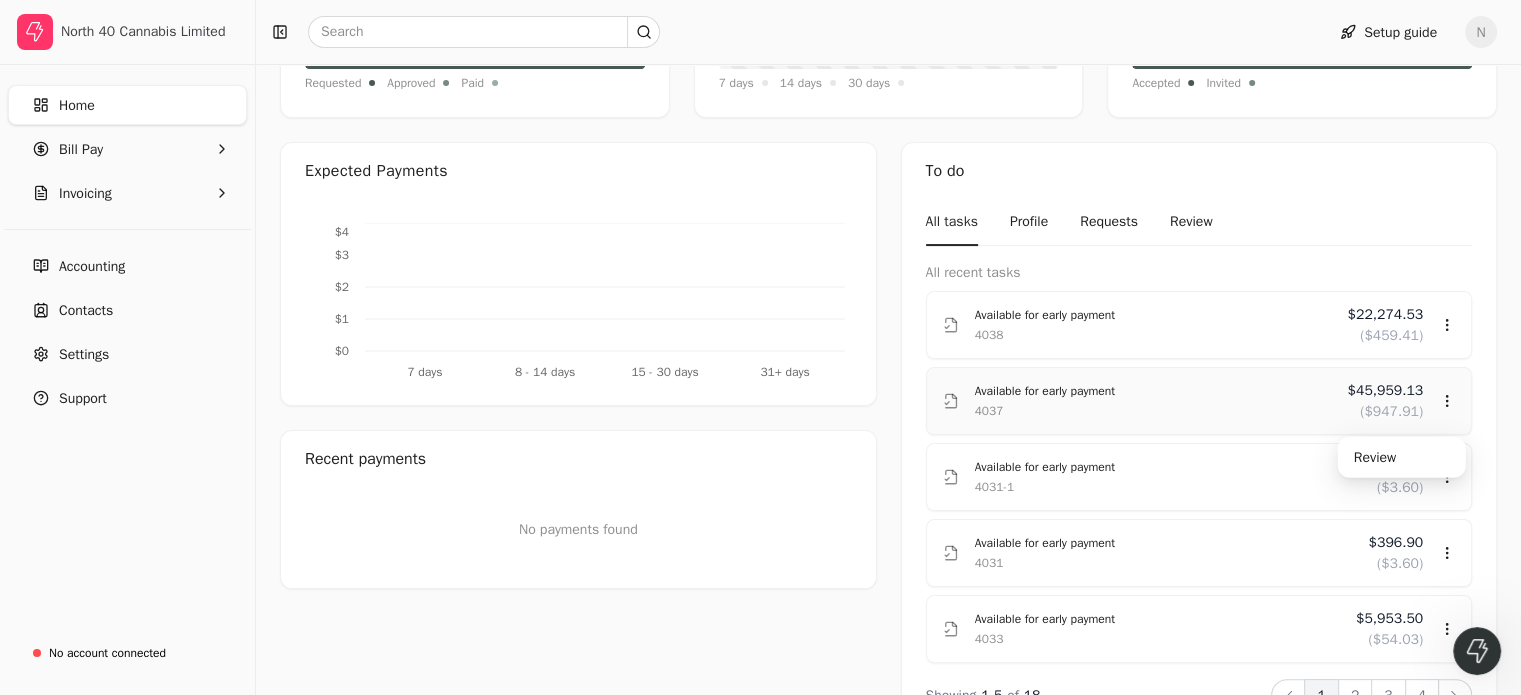 click on "4037" at bounding box center (1153, 411) 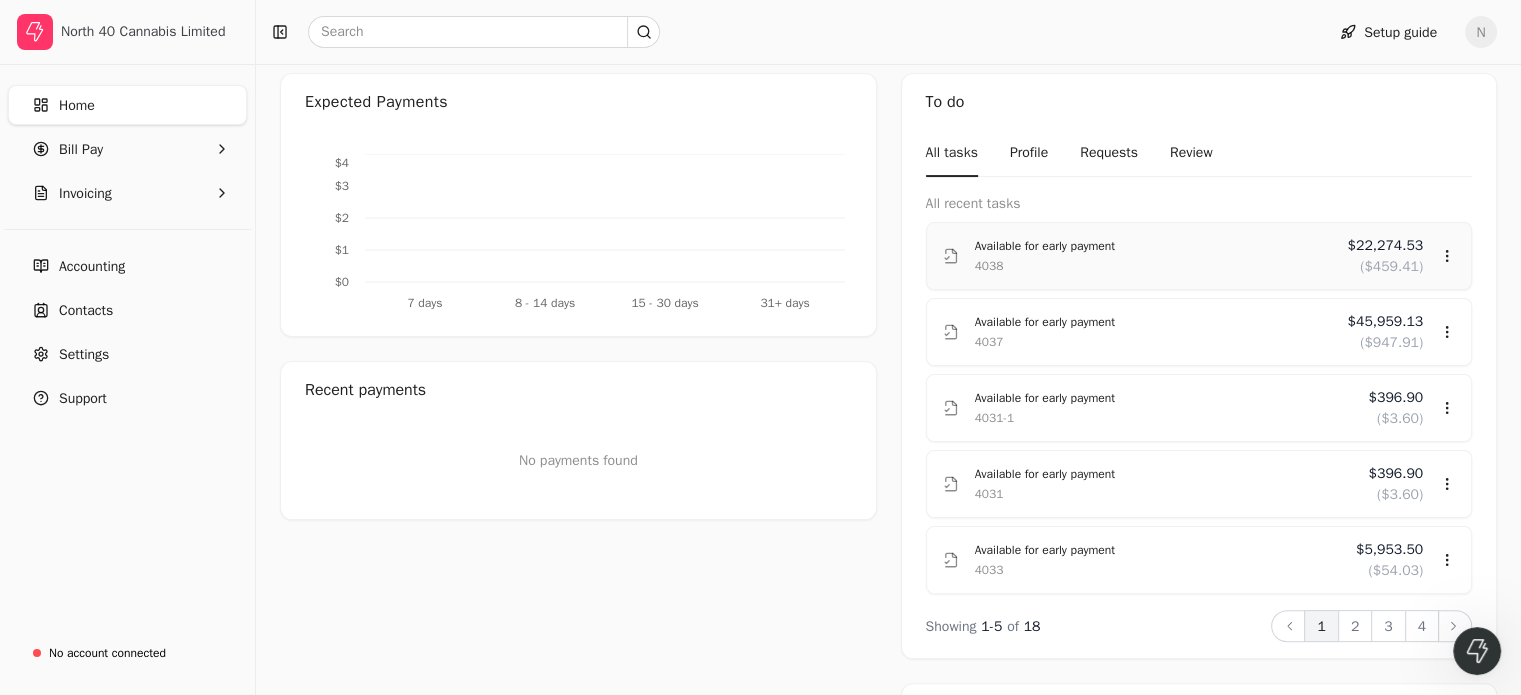 scroll, scrollTop: 400, scrollLeft: 0, axis: vertical 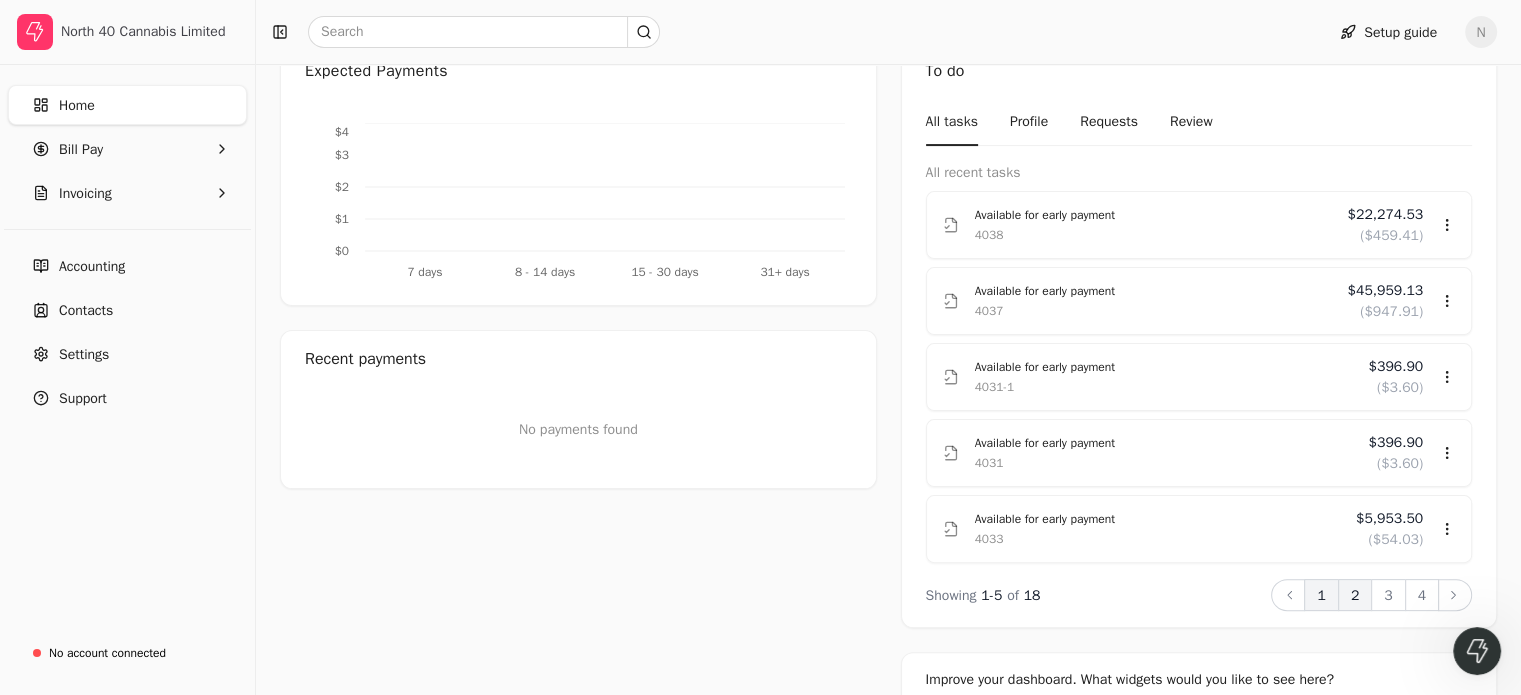 click on "2" at bounding box center [1355, 595] 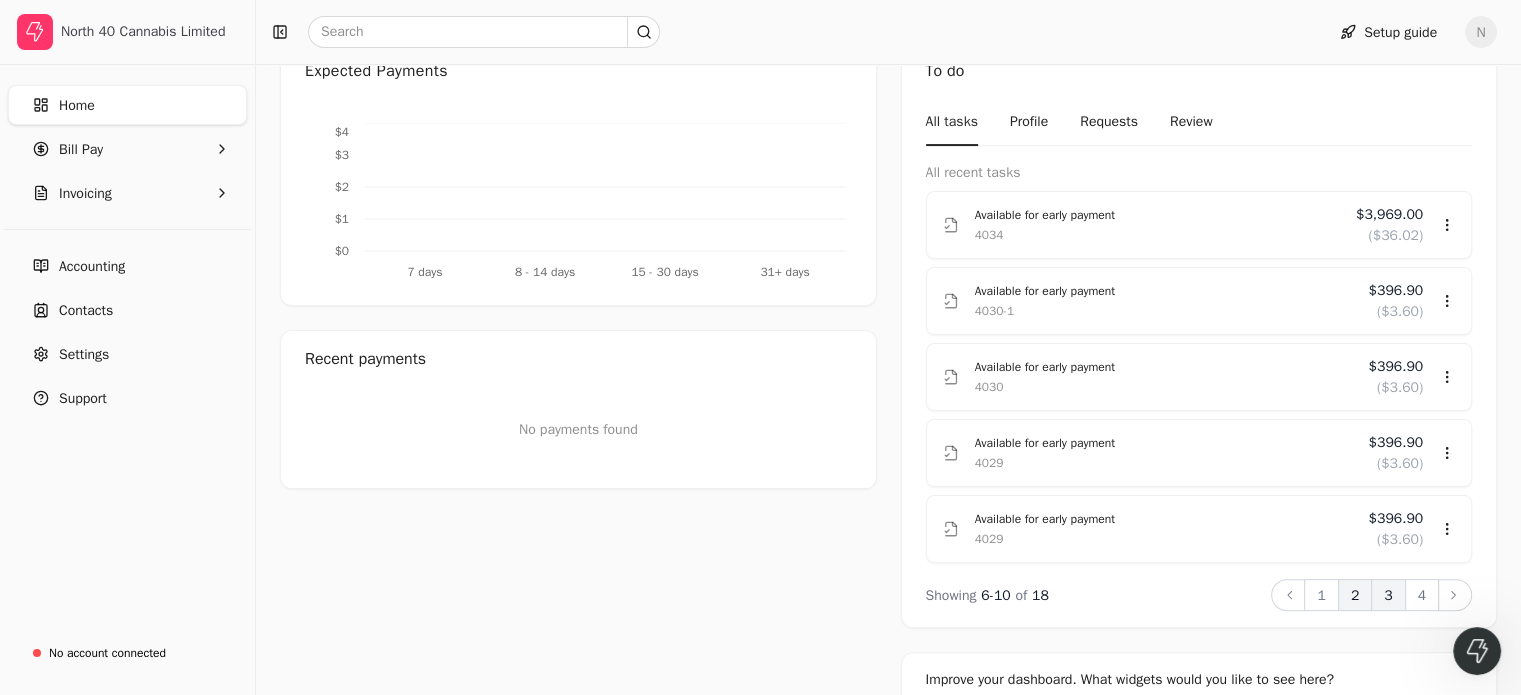 click on "3" at bounding box center (1388, 595) 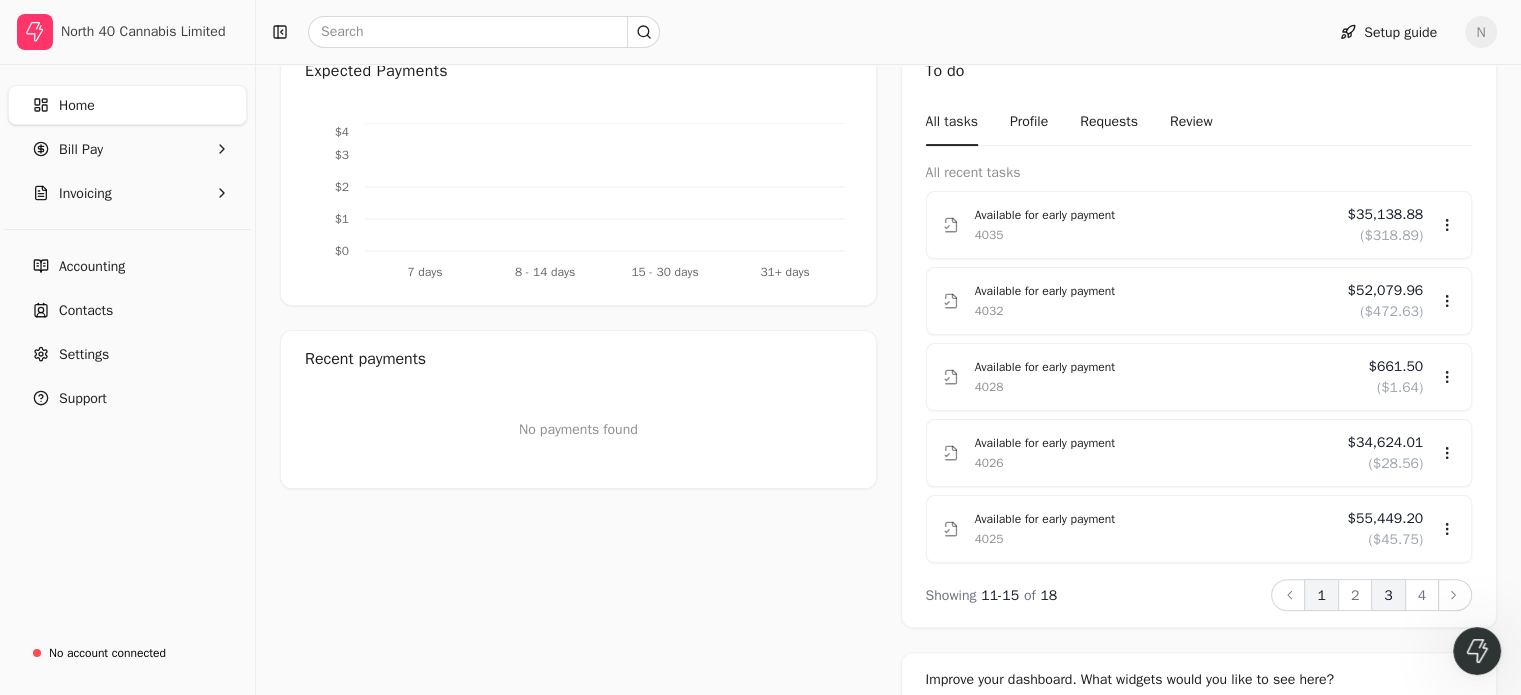 click on "1" at bounding box center [1321, 595] 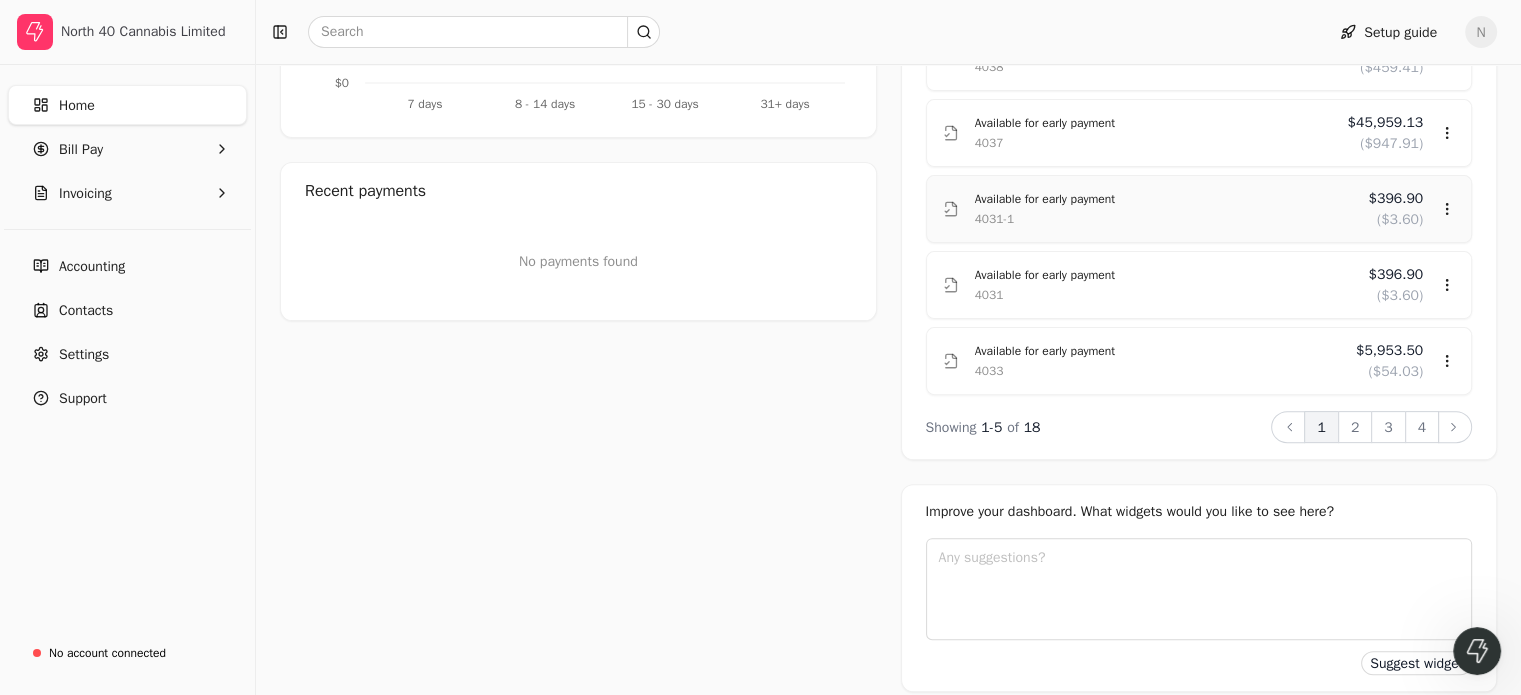 scroll, scrollTop: 583, scrollLeft: 0, axis: vertical 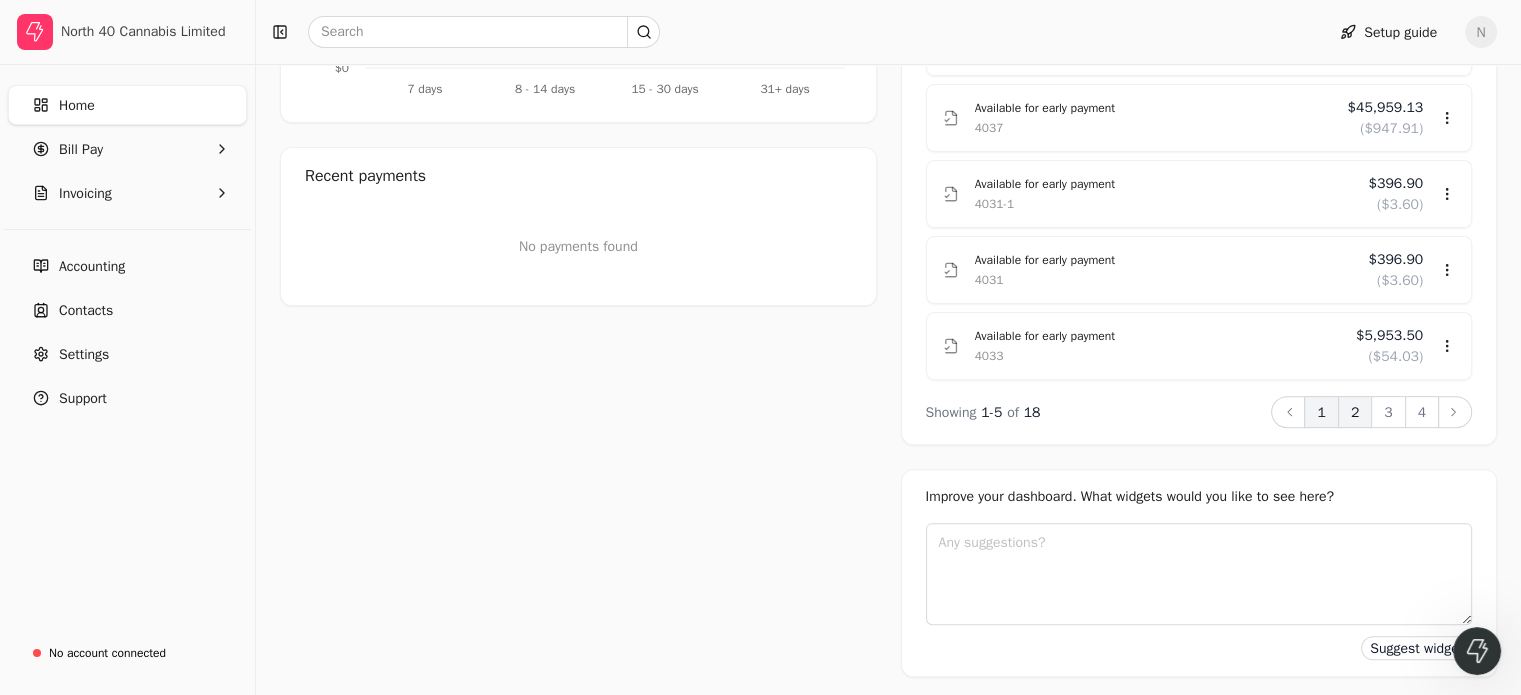 click on "2" at bounding box center (1355, 412) 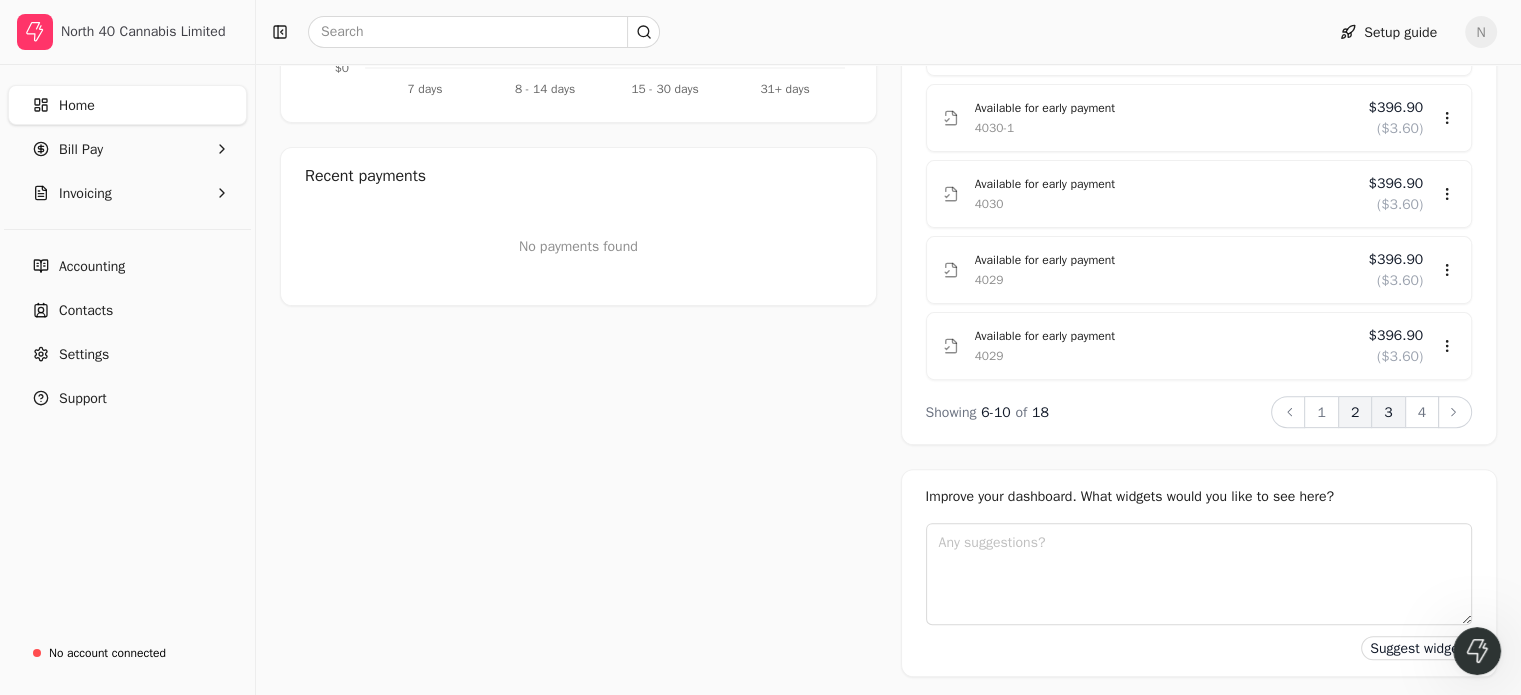 click on "3" at bounding box center (1388, 412) 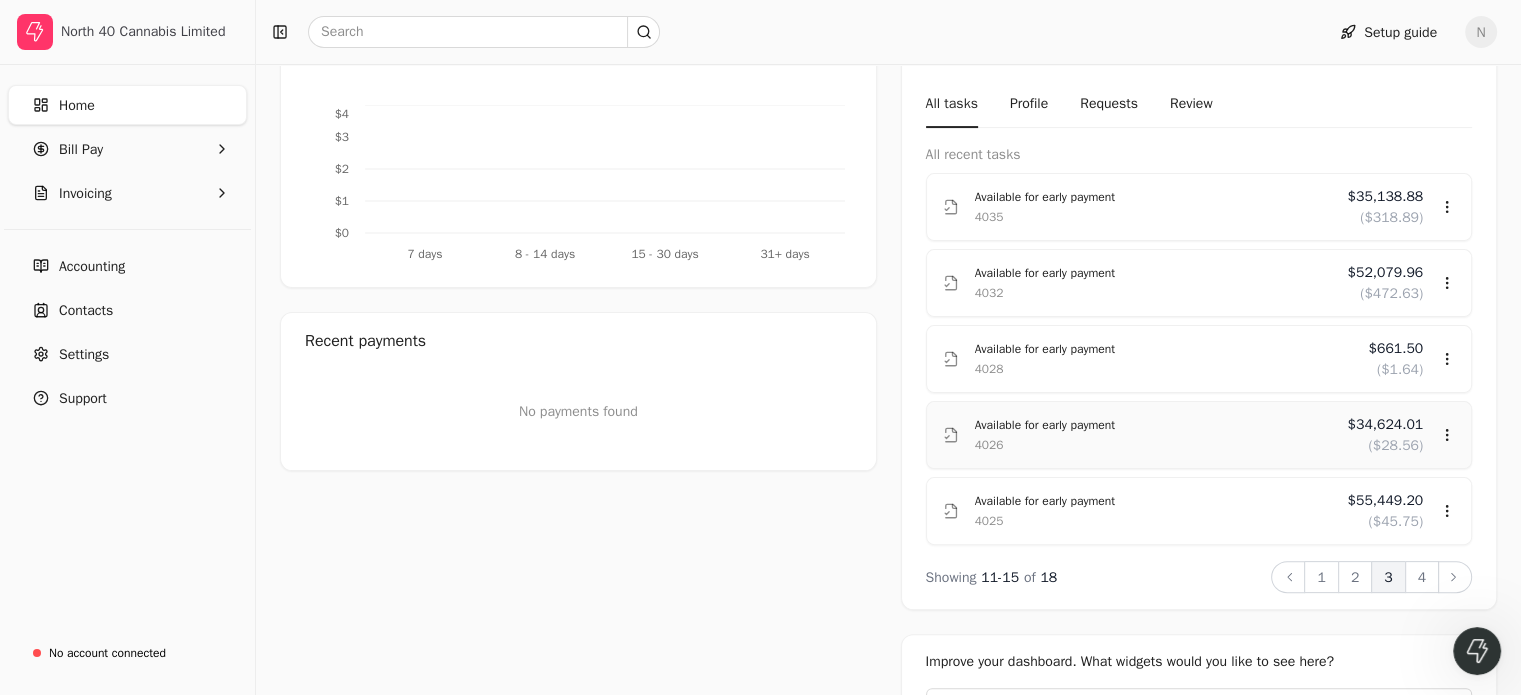 scroll, scrollTop: 383, scrollLeft: 0, axis: vertical 